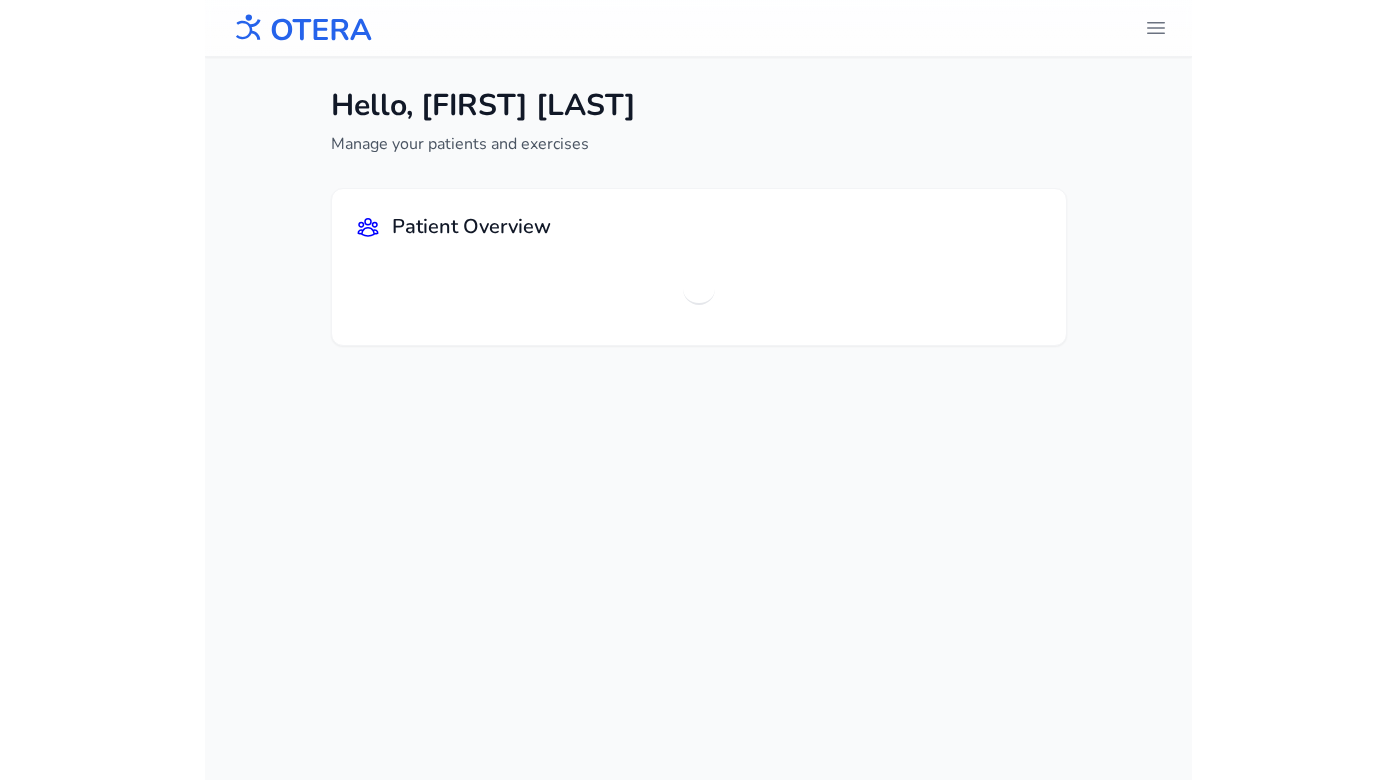scroll, scrollTop: 0, scrollLeft: 0, axis: both 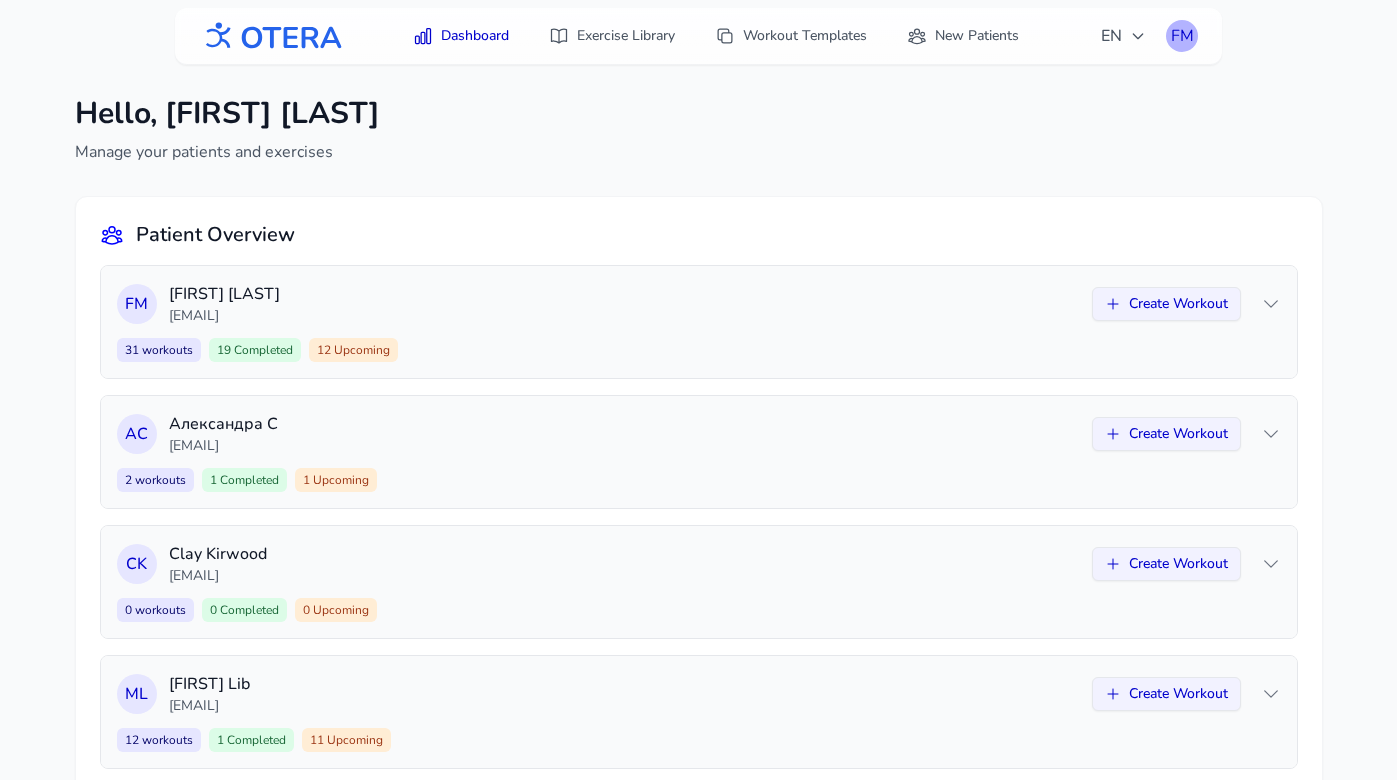 click on "FM" at bounding box center [1182, 36] 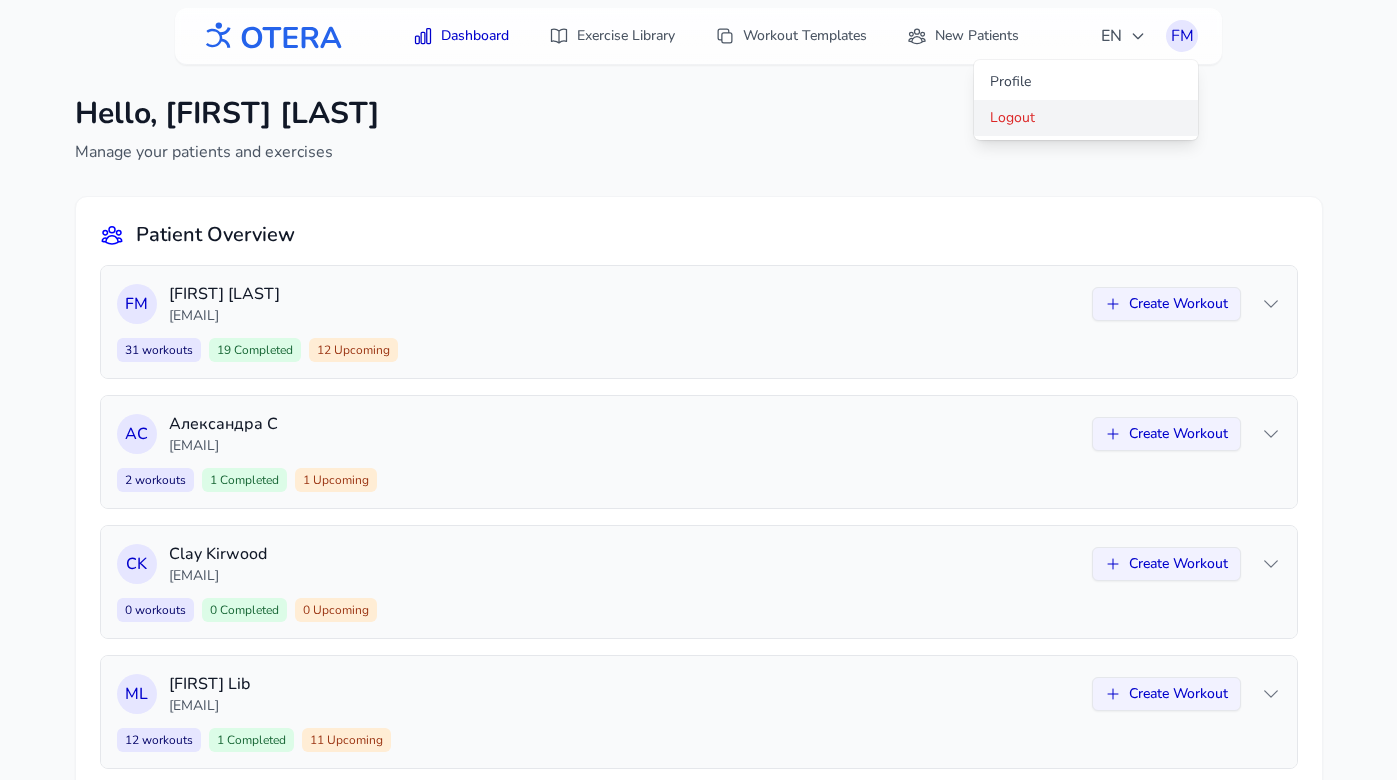 click on "Logout" at bounding box center [1086, 118] 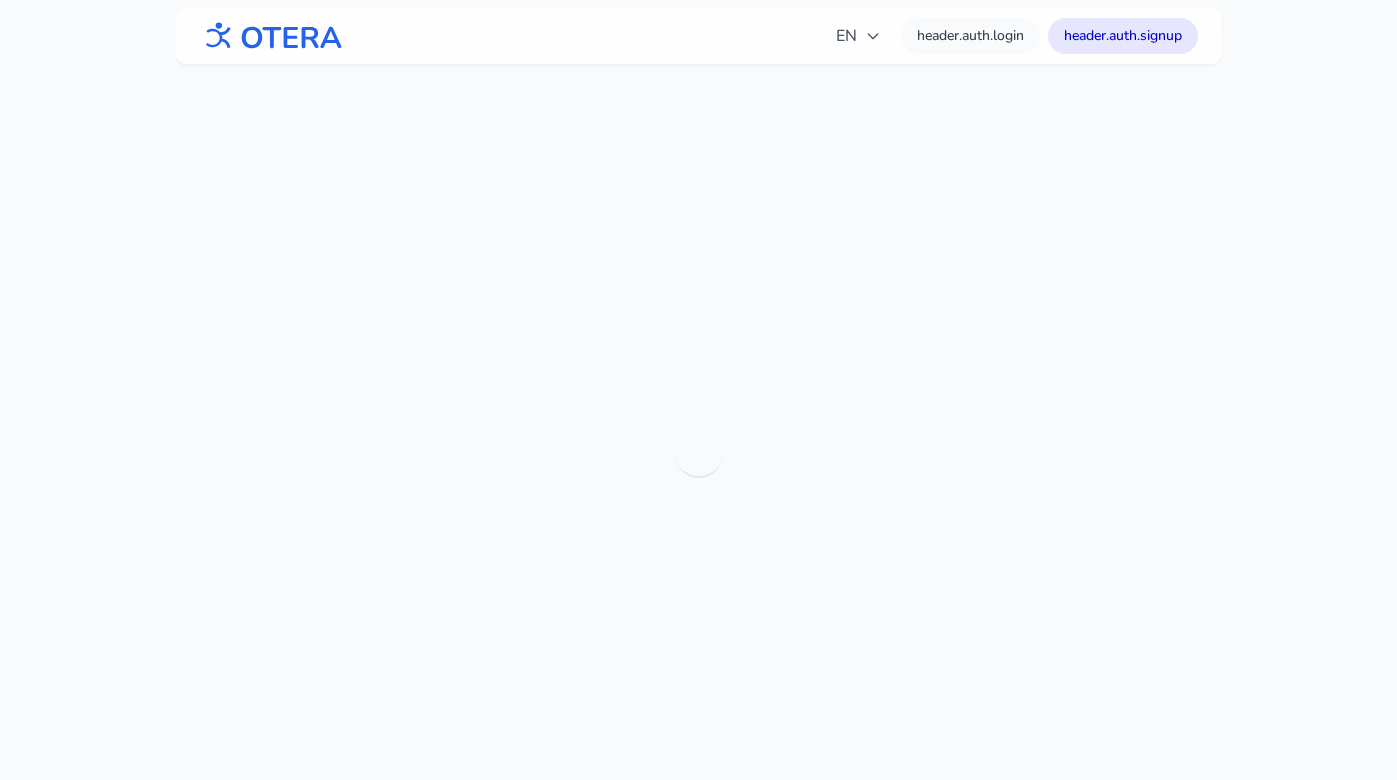scroll, scrollTop: 0, scrollLeft: 0, axis: both 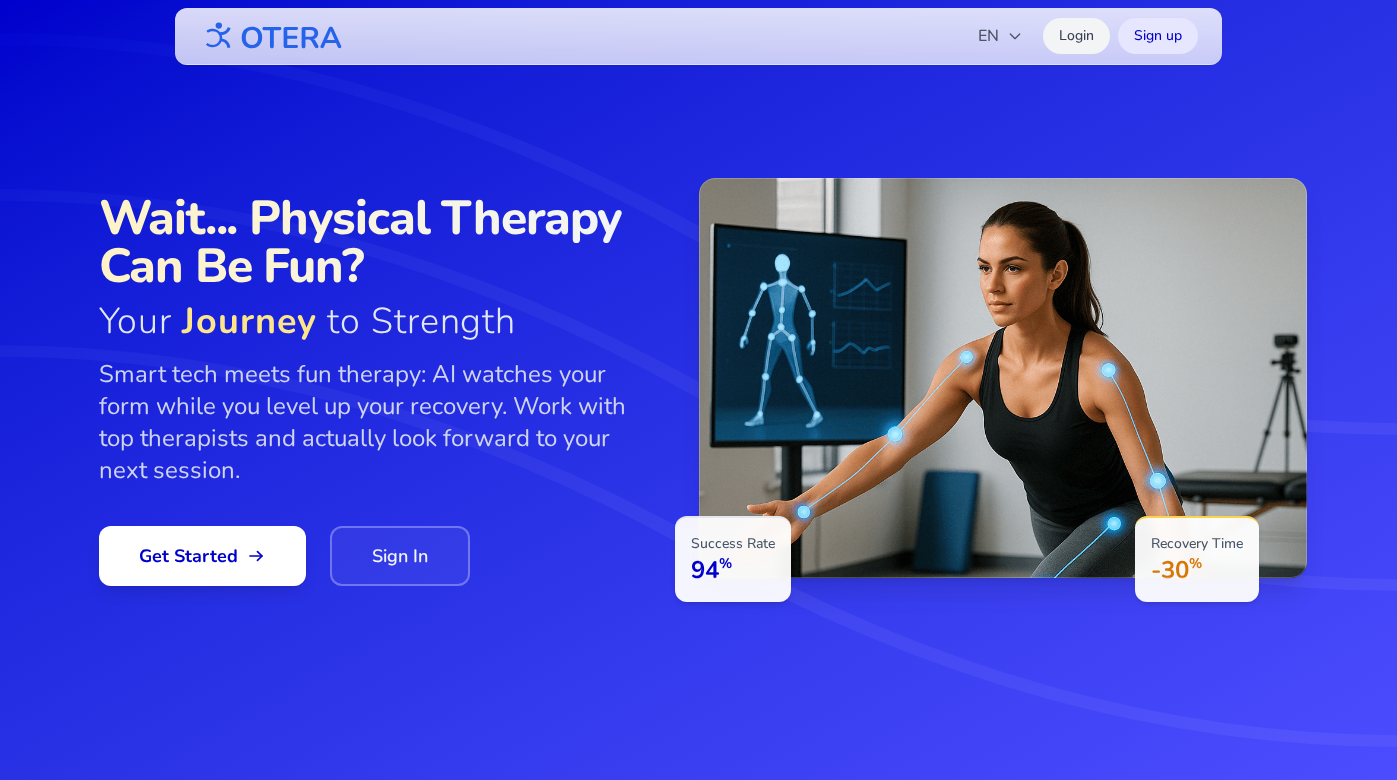 click on "Login" at bounding box center [1076, 36] 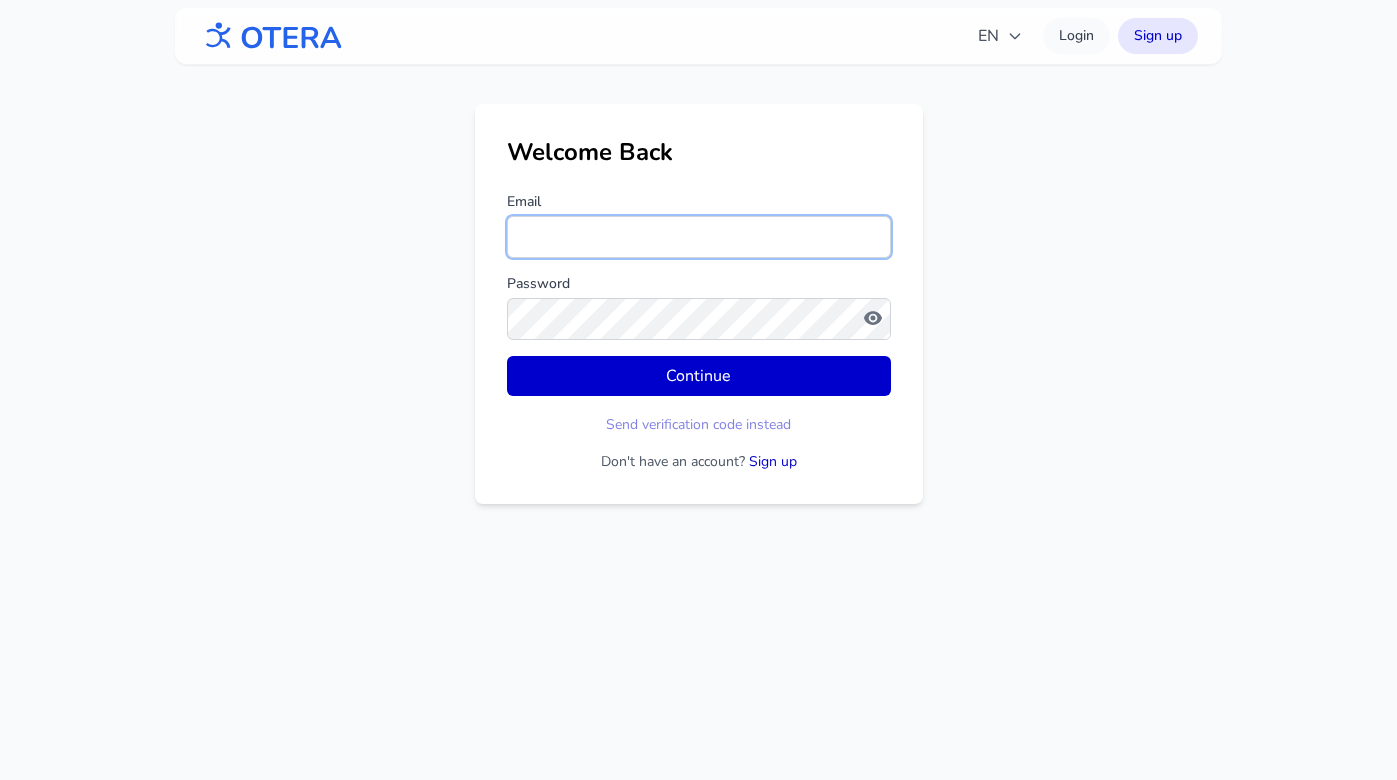 click on "Email" at bounding box center [699, 237] 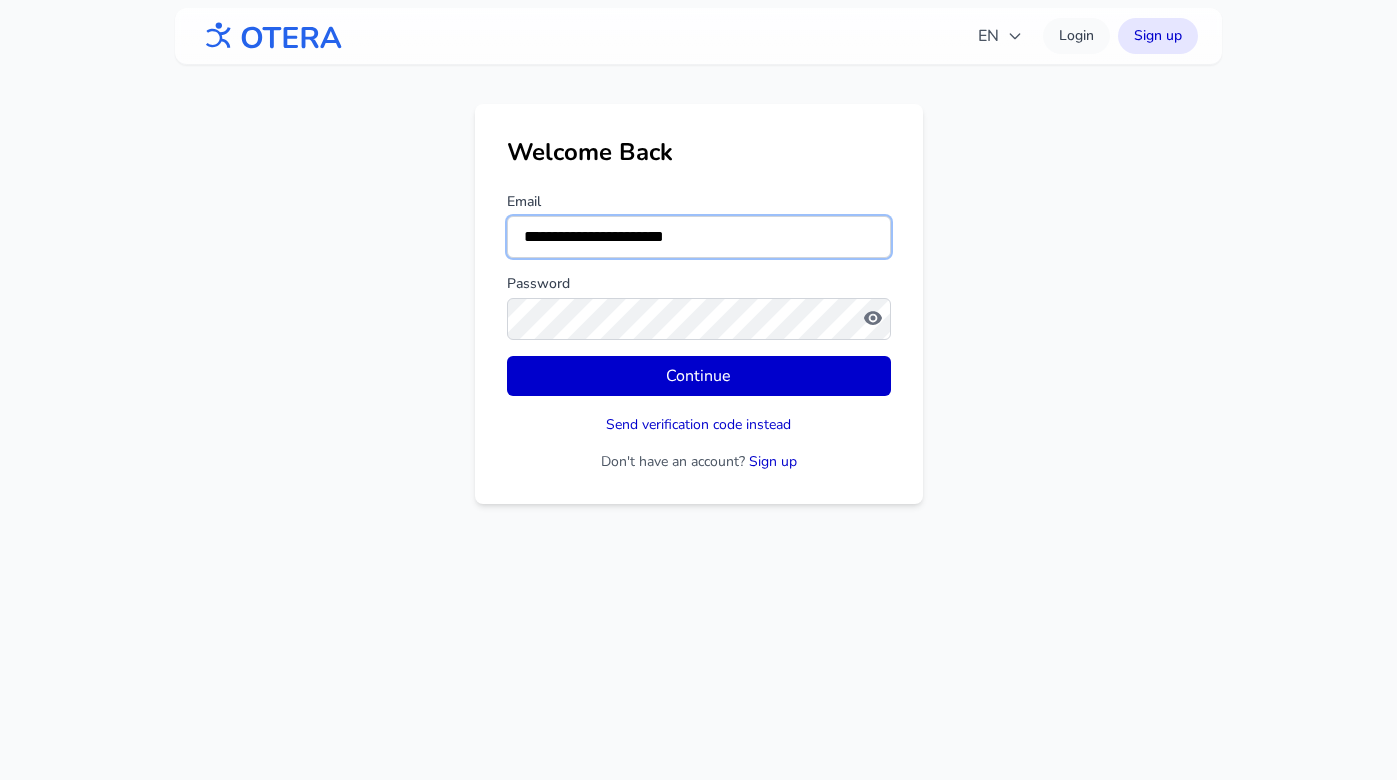 type on "**********" 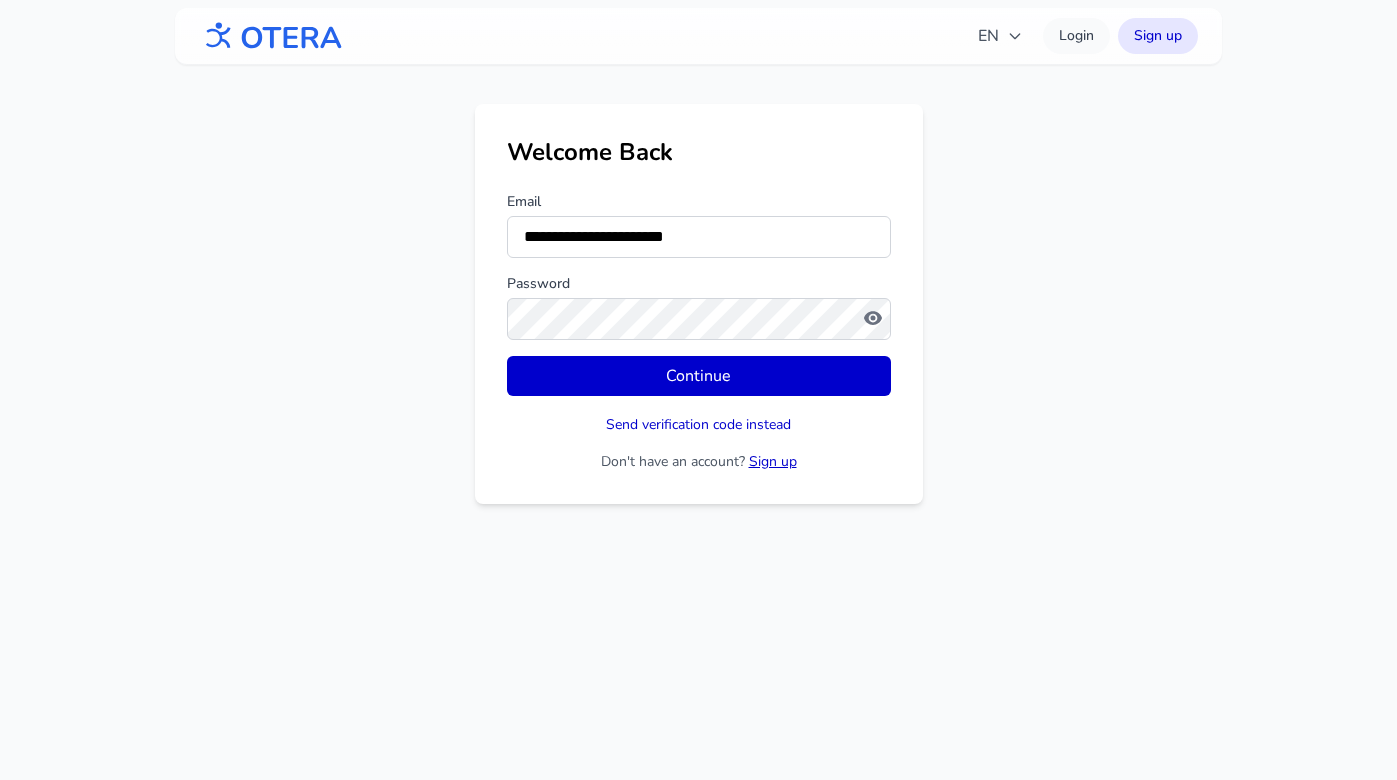 click on "Sign up" at bounding box center (773, 461) 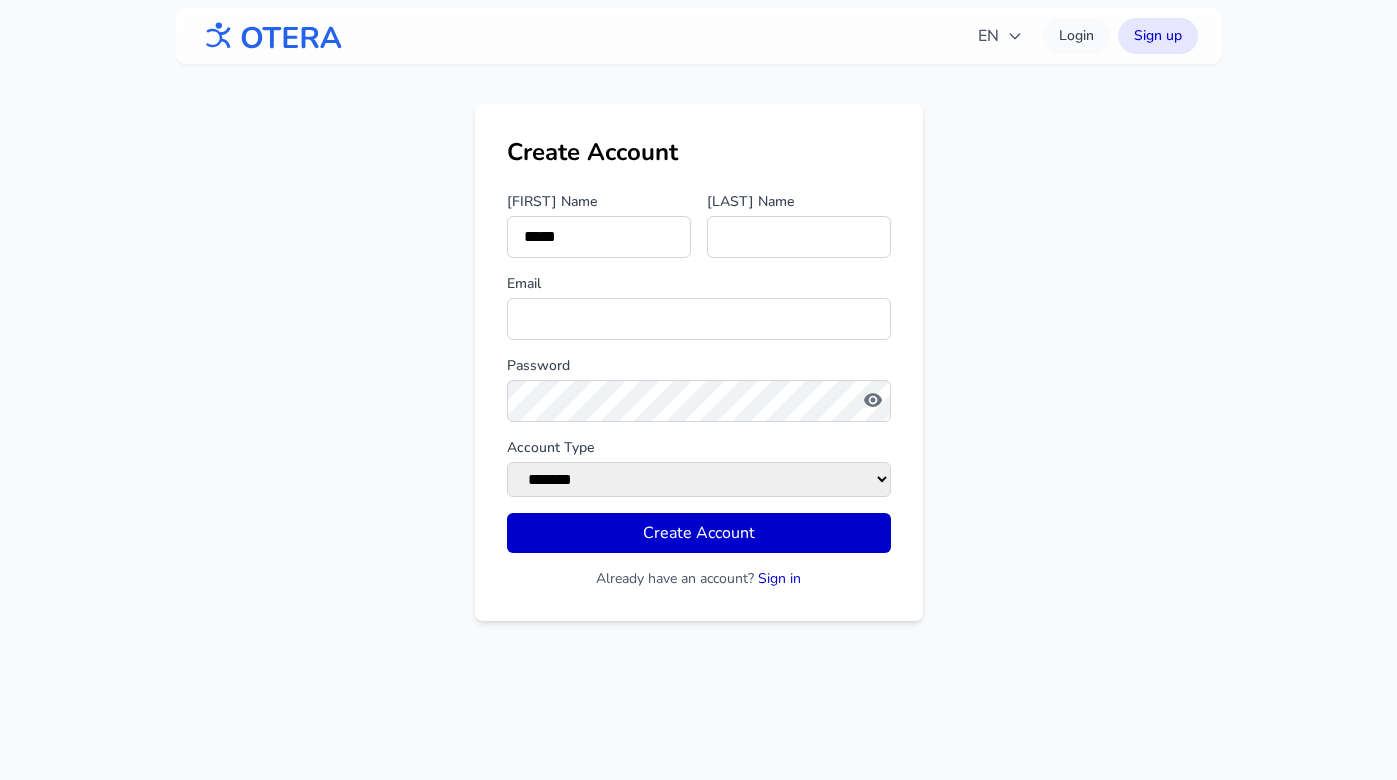 type on "*****" 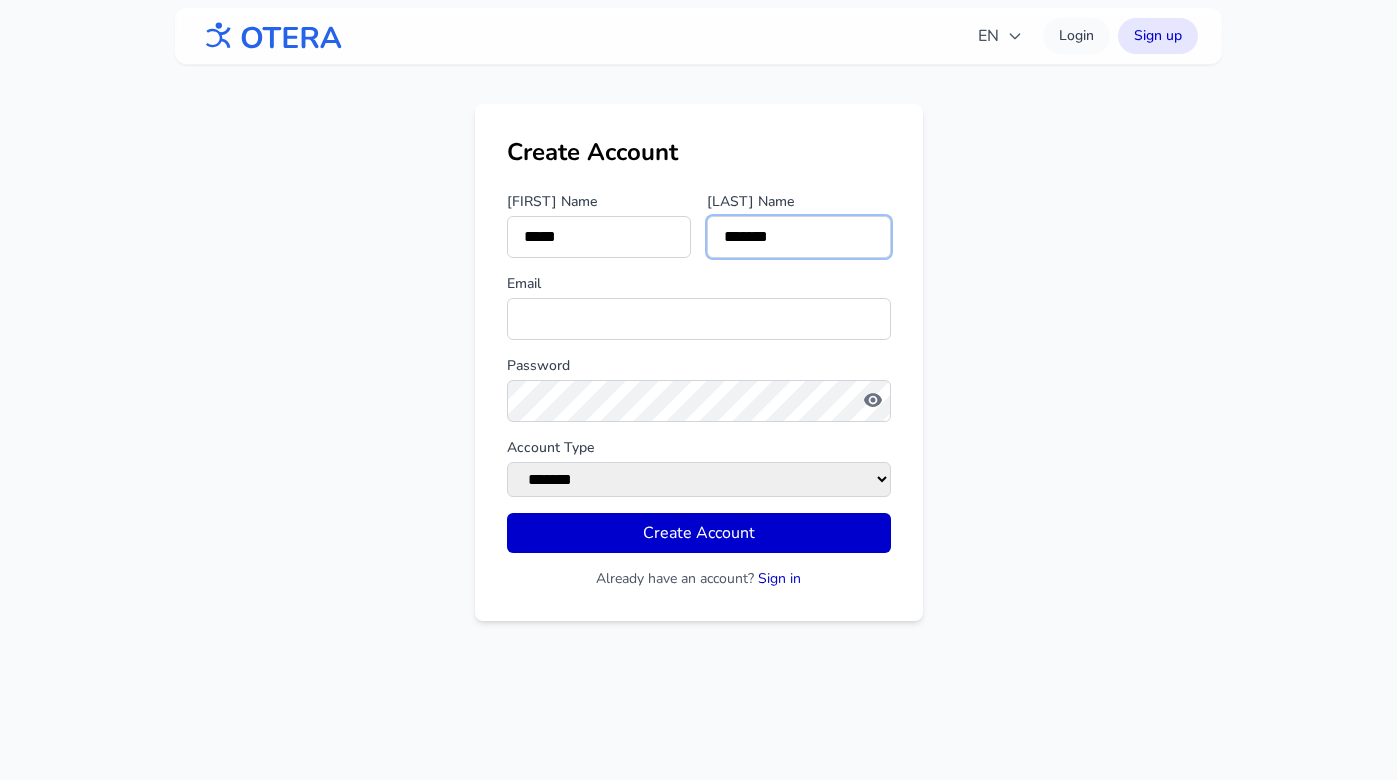 type on "*******" 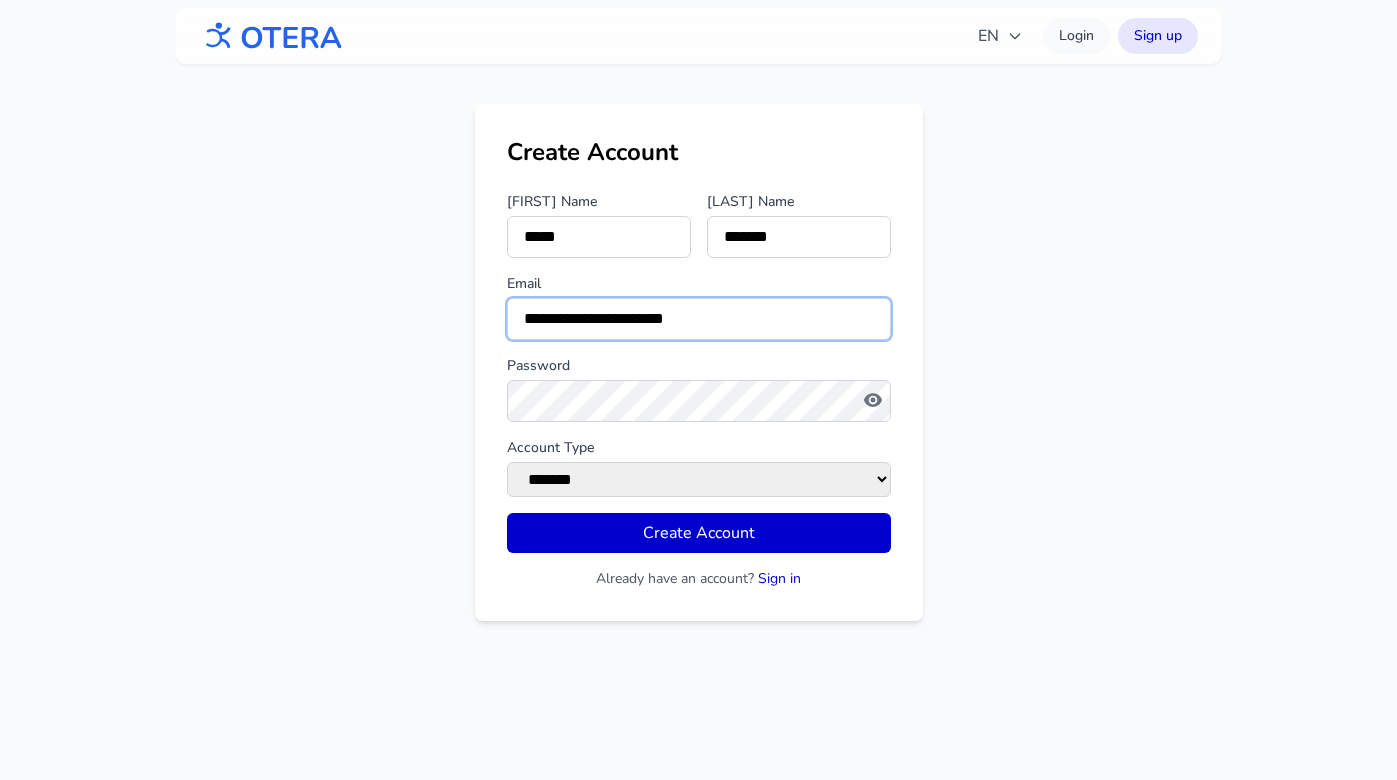 type on "**********" 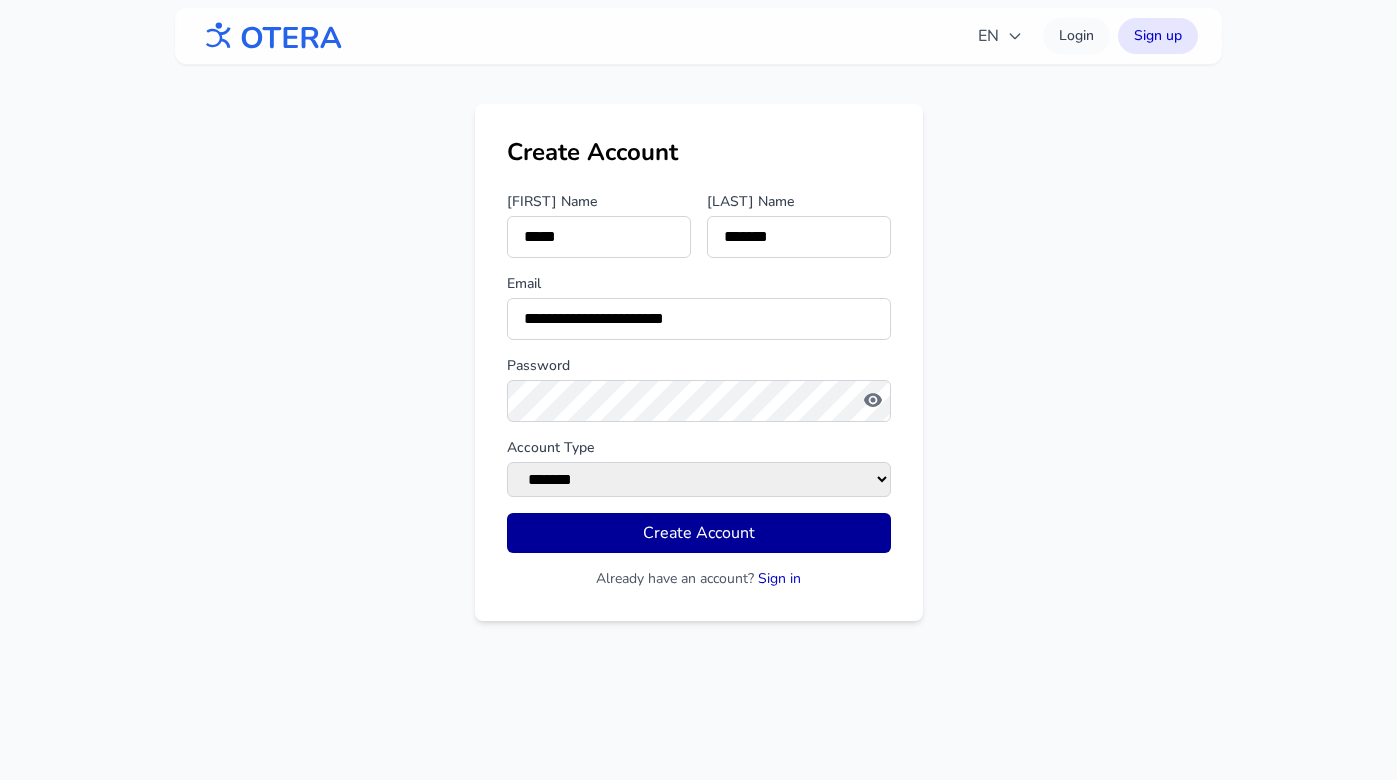 click on "Create Account" at bounding box center [699, 533] 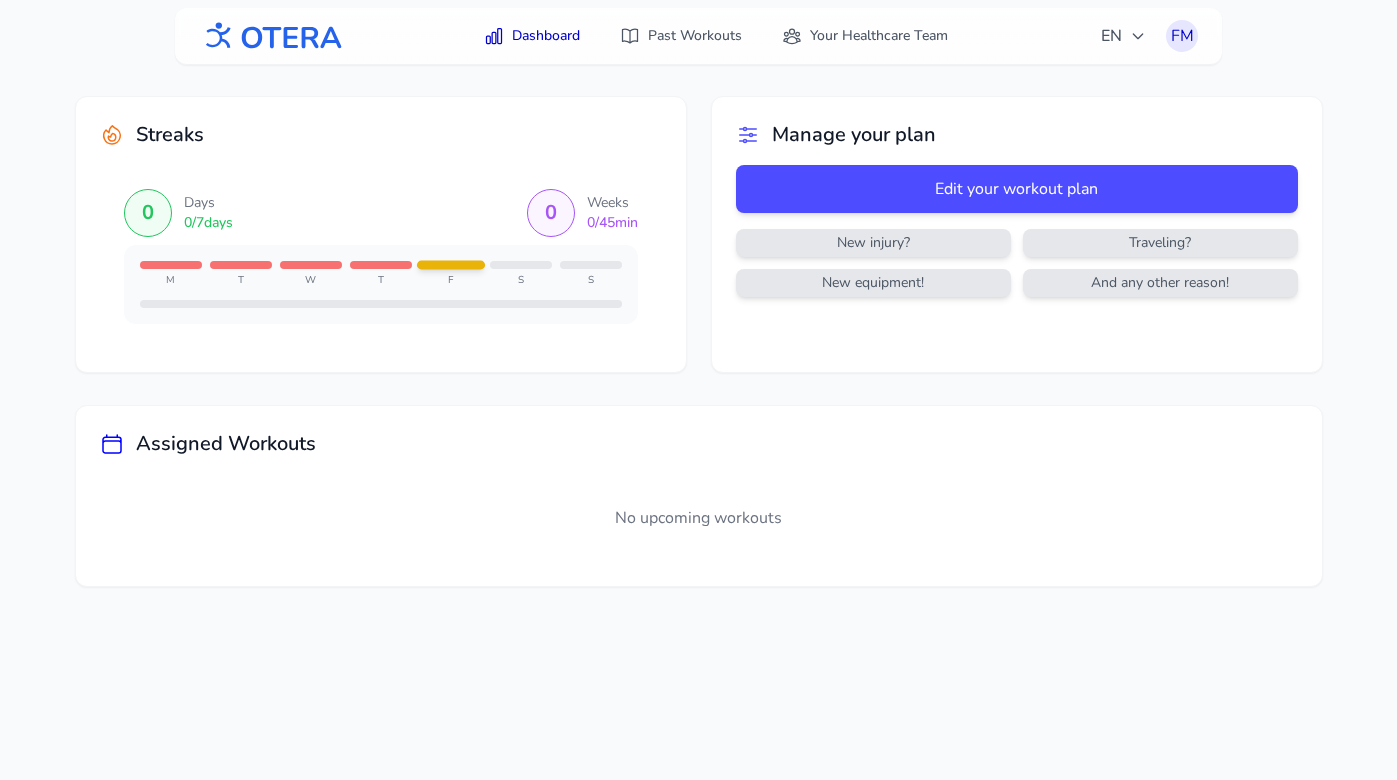 click at bounding box center [271, 36] 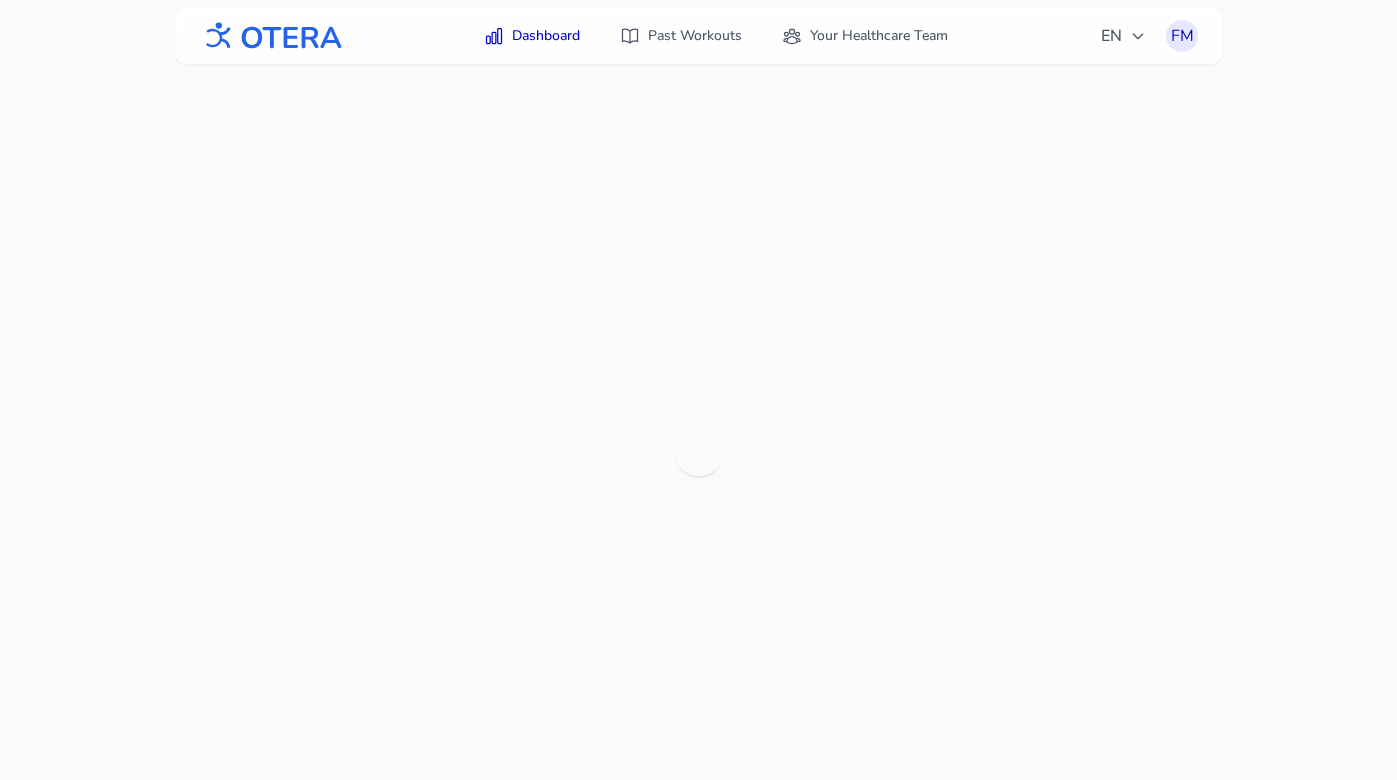 scroll, scrollTop: 0, scrollLeft: 0, axis: both 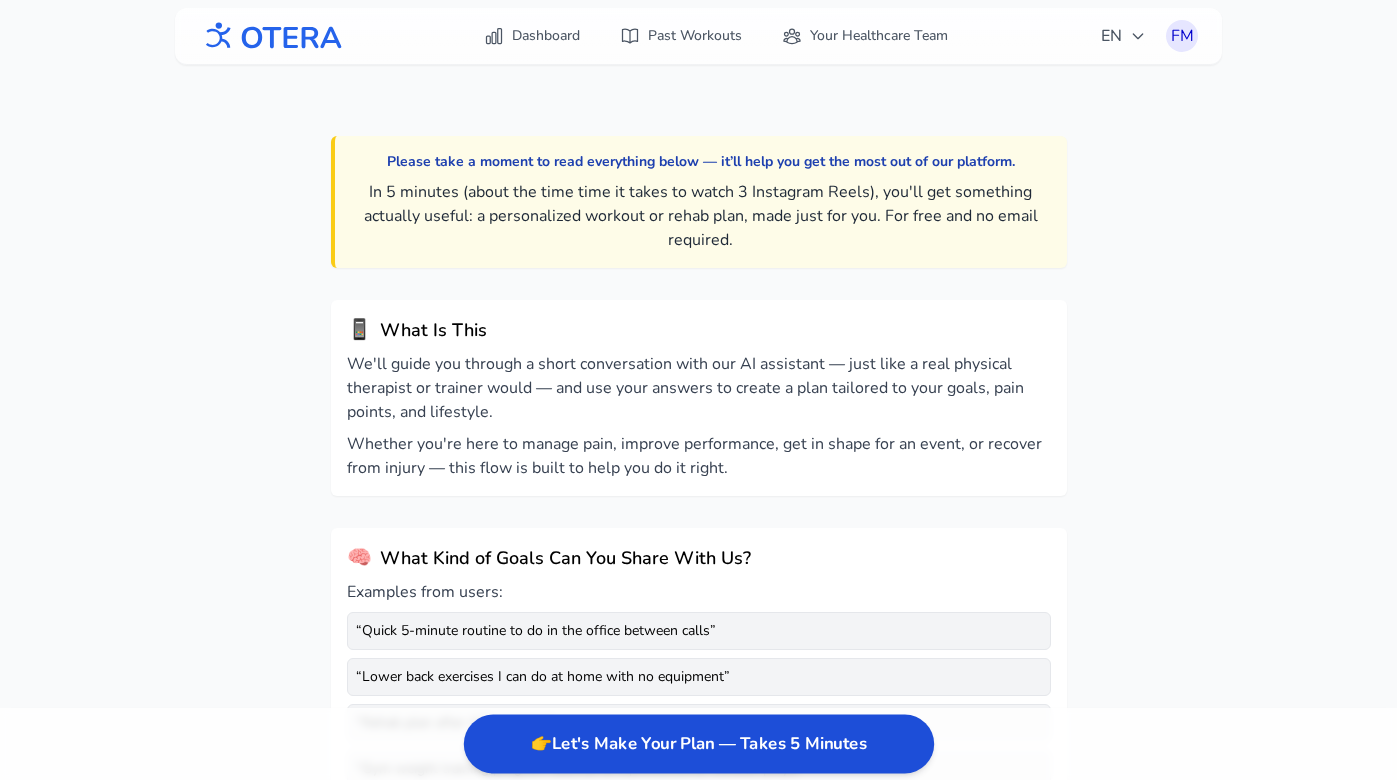 click on "👉  Let's Make Your Plan — Takes 5 Minutes" at bounding box center (698, 744) 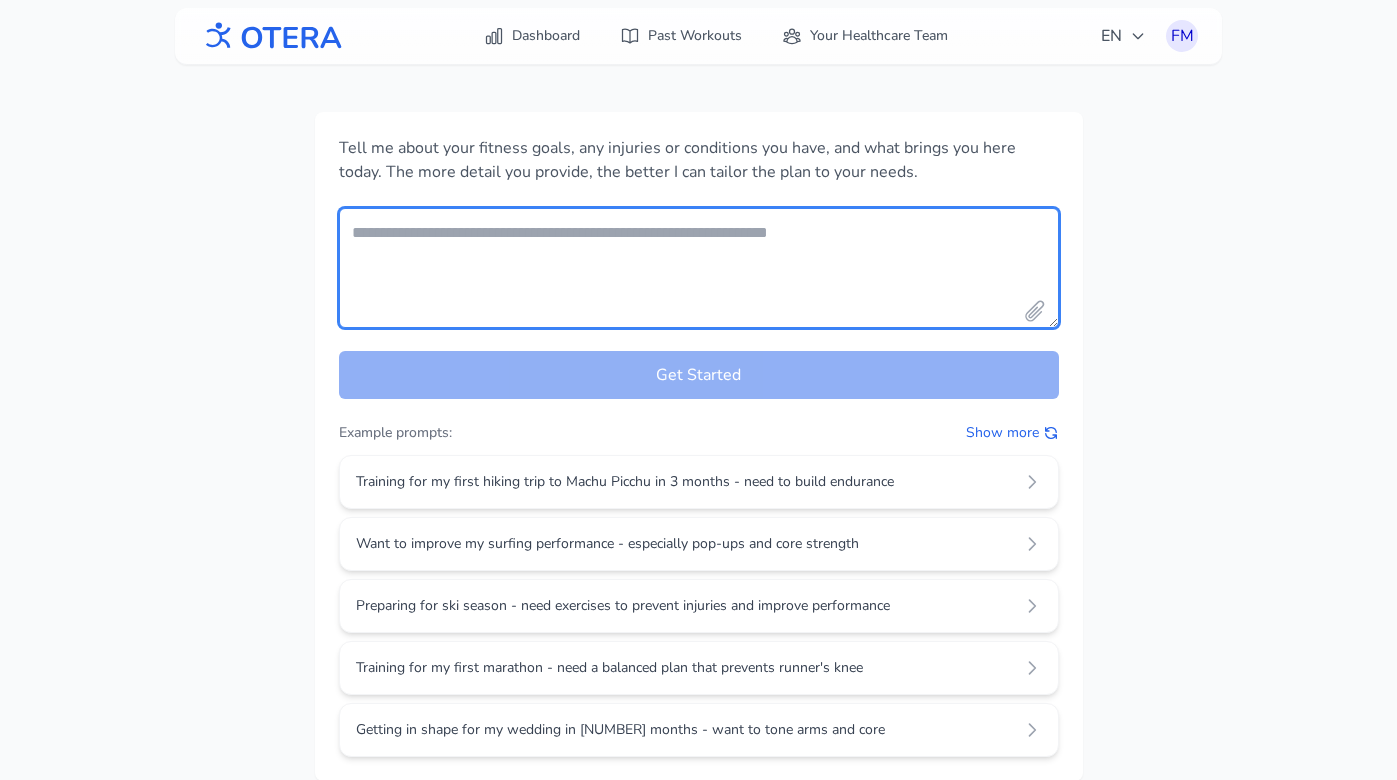click at bounding box center [699, 268] 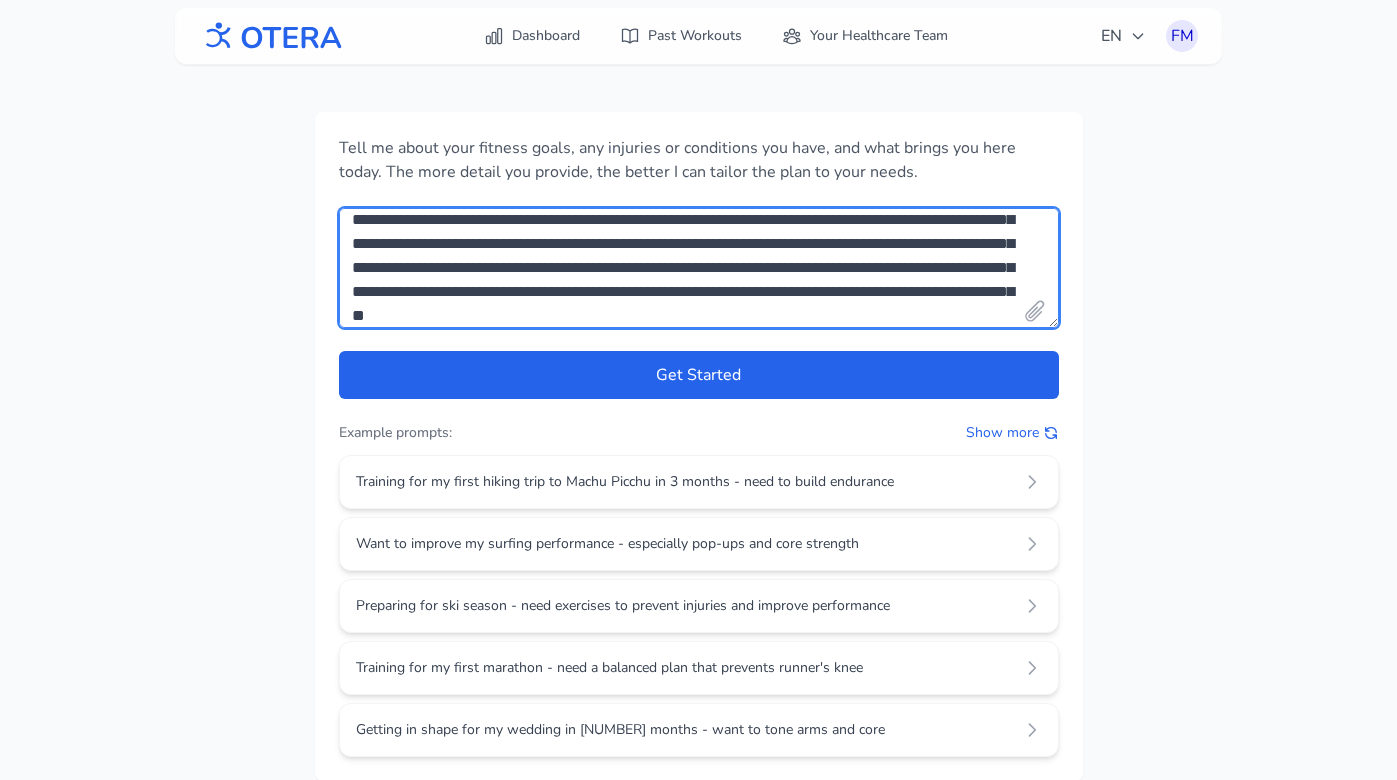 scroll, scrollTop: 61, scrollLeft: 0, axis: vertical 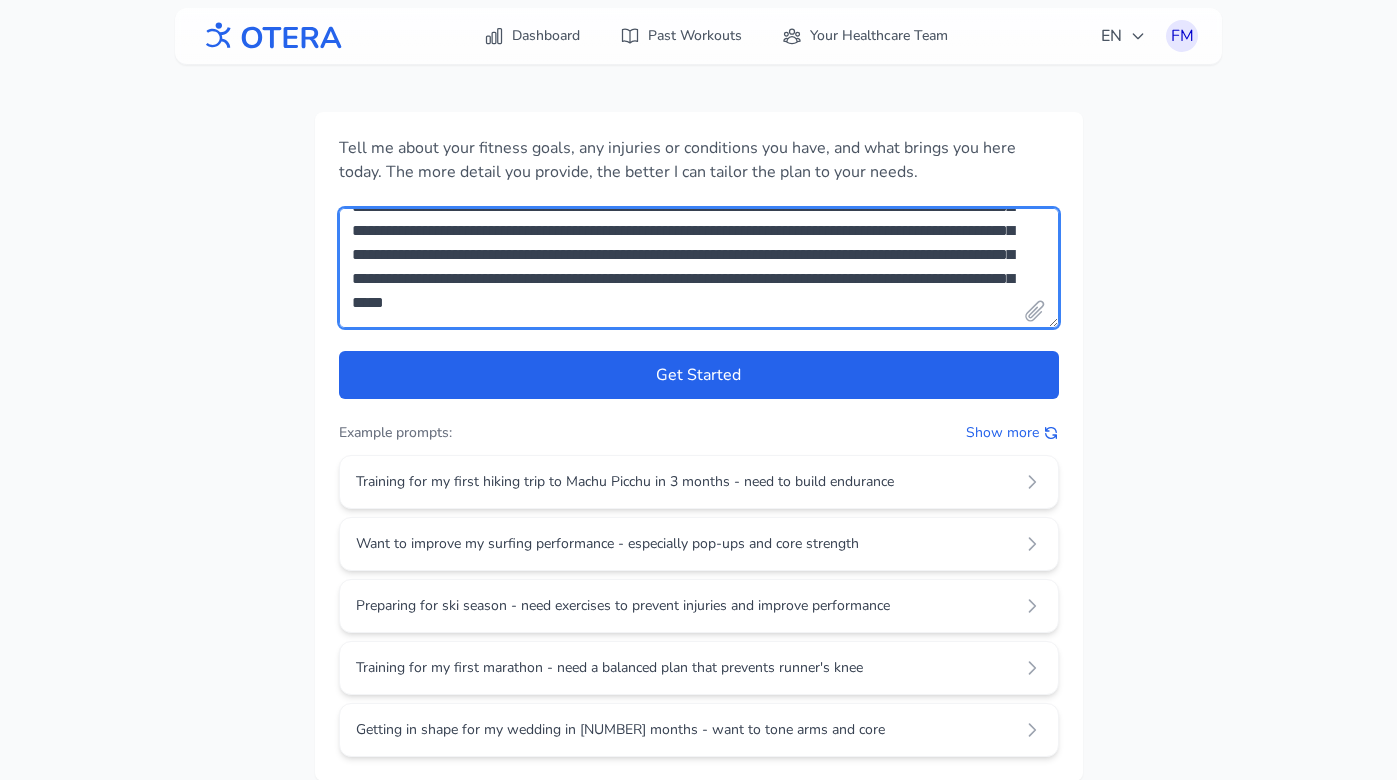 type on "**********" 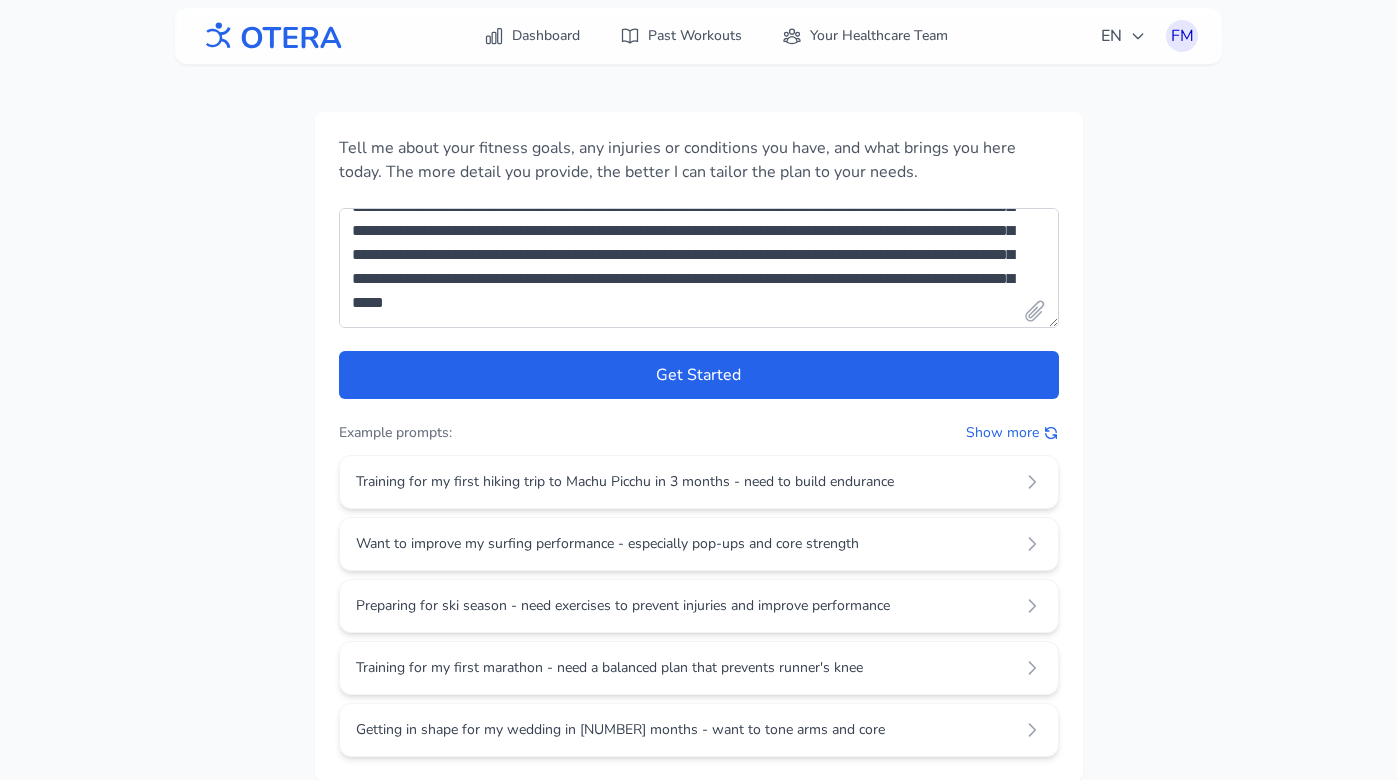 type 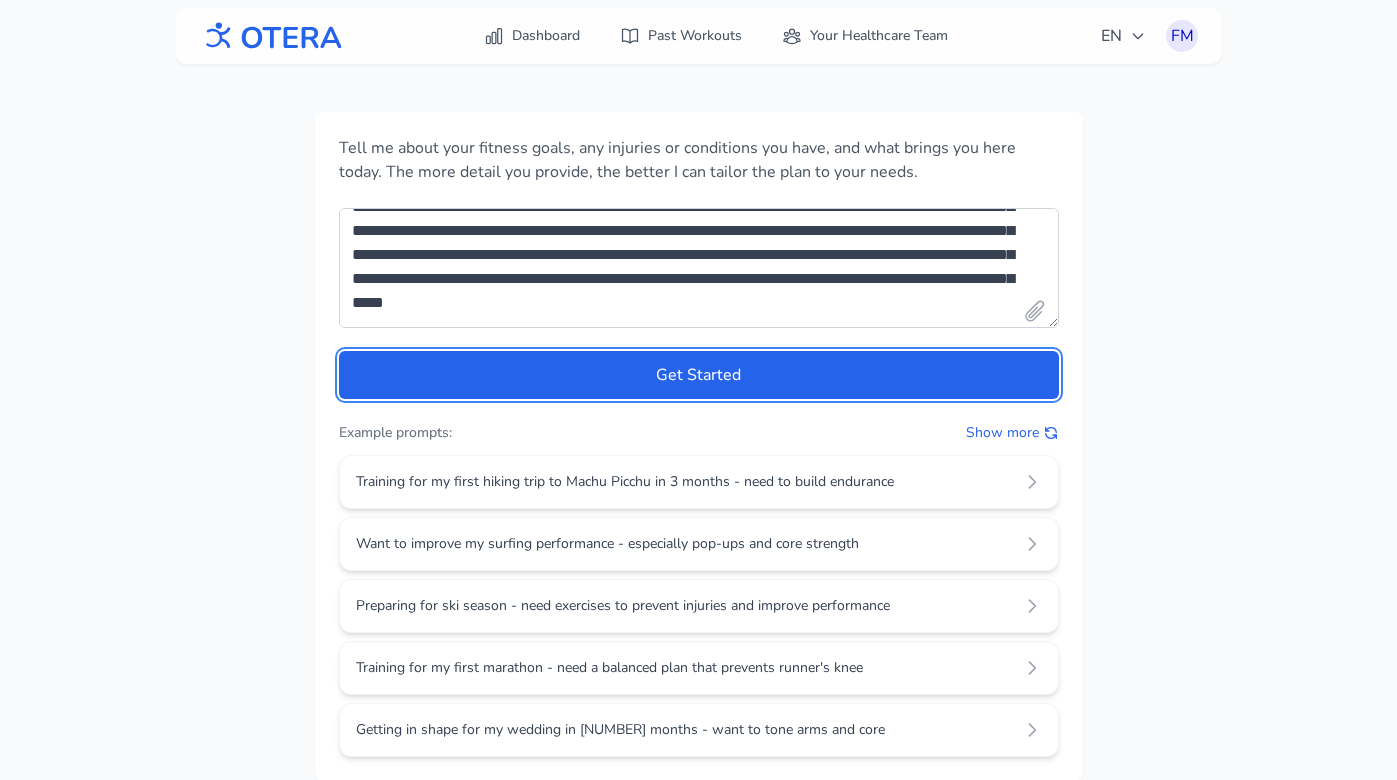 type 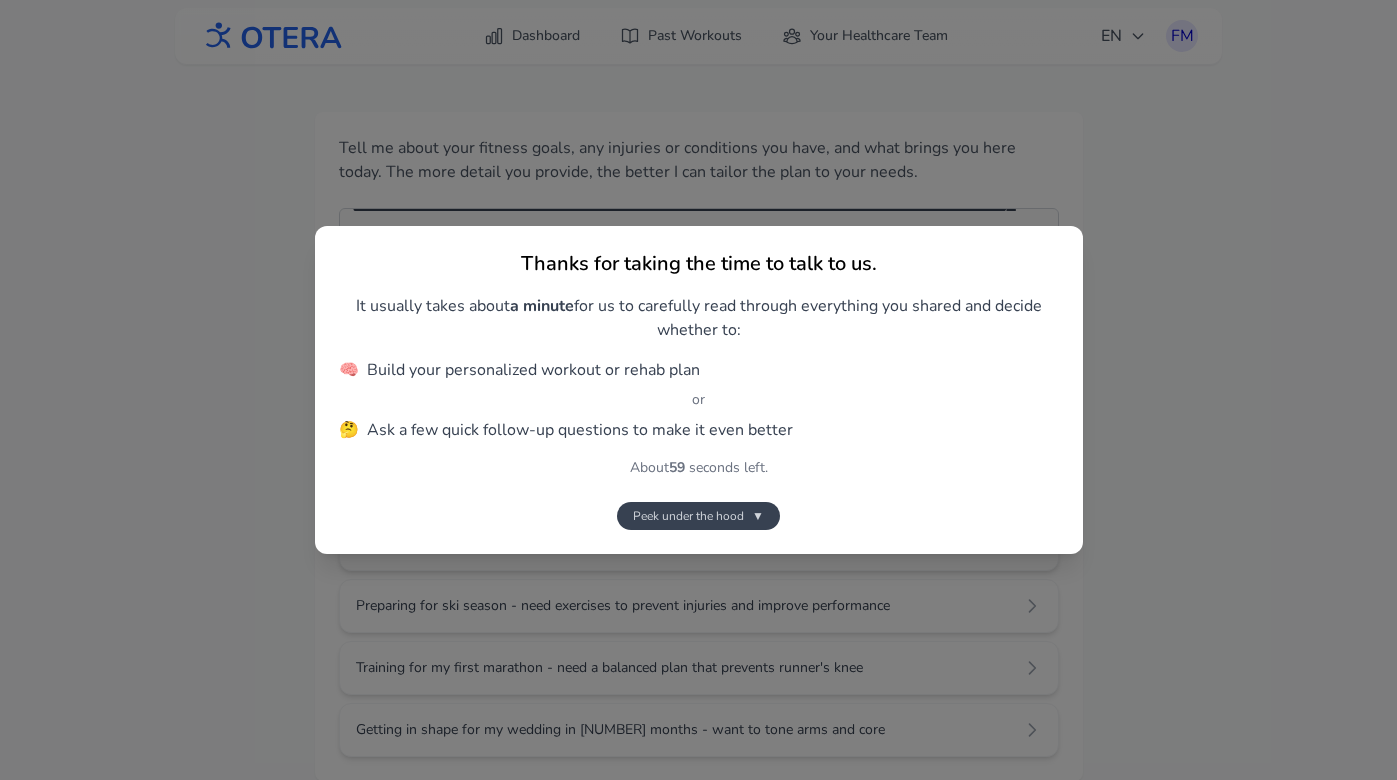 click on "Peek under the hood ▼" at bounding box center [698, 516] 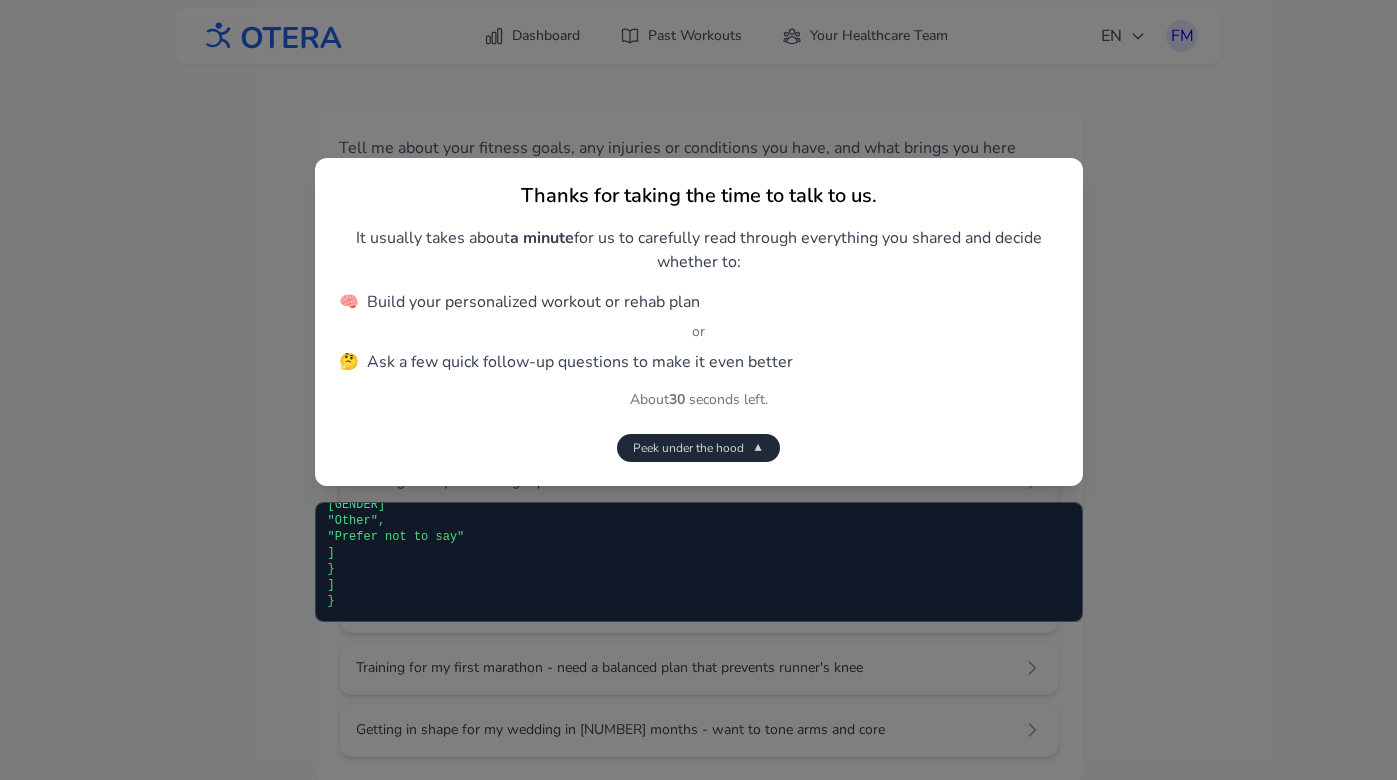 scroll, scrollTop: 1047, scrollLeft: 0, axis: vertical 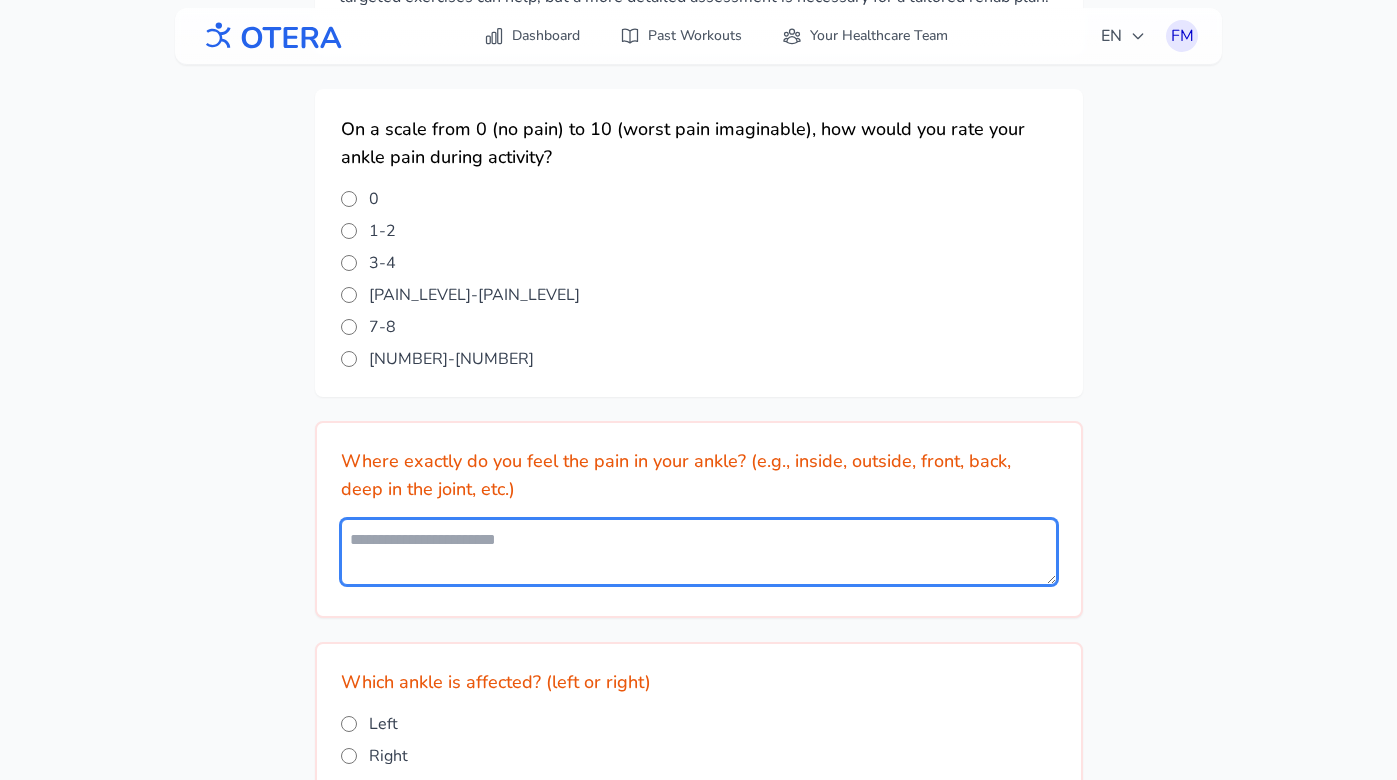 click at bounding box center (699, 552) 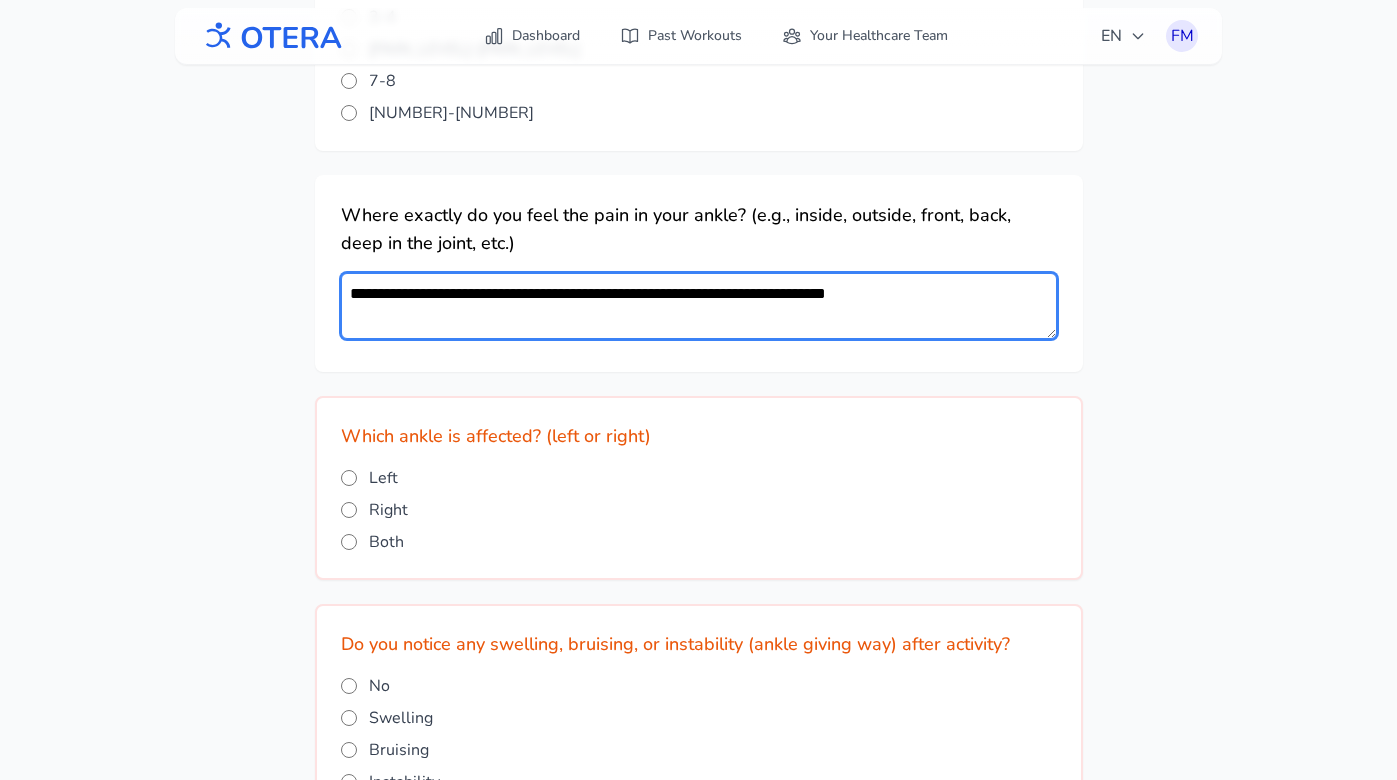 scroll, scrollTop: 611, scrollLeft: 0, axis: vertical 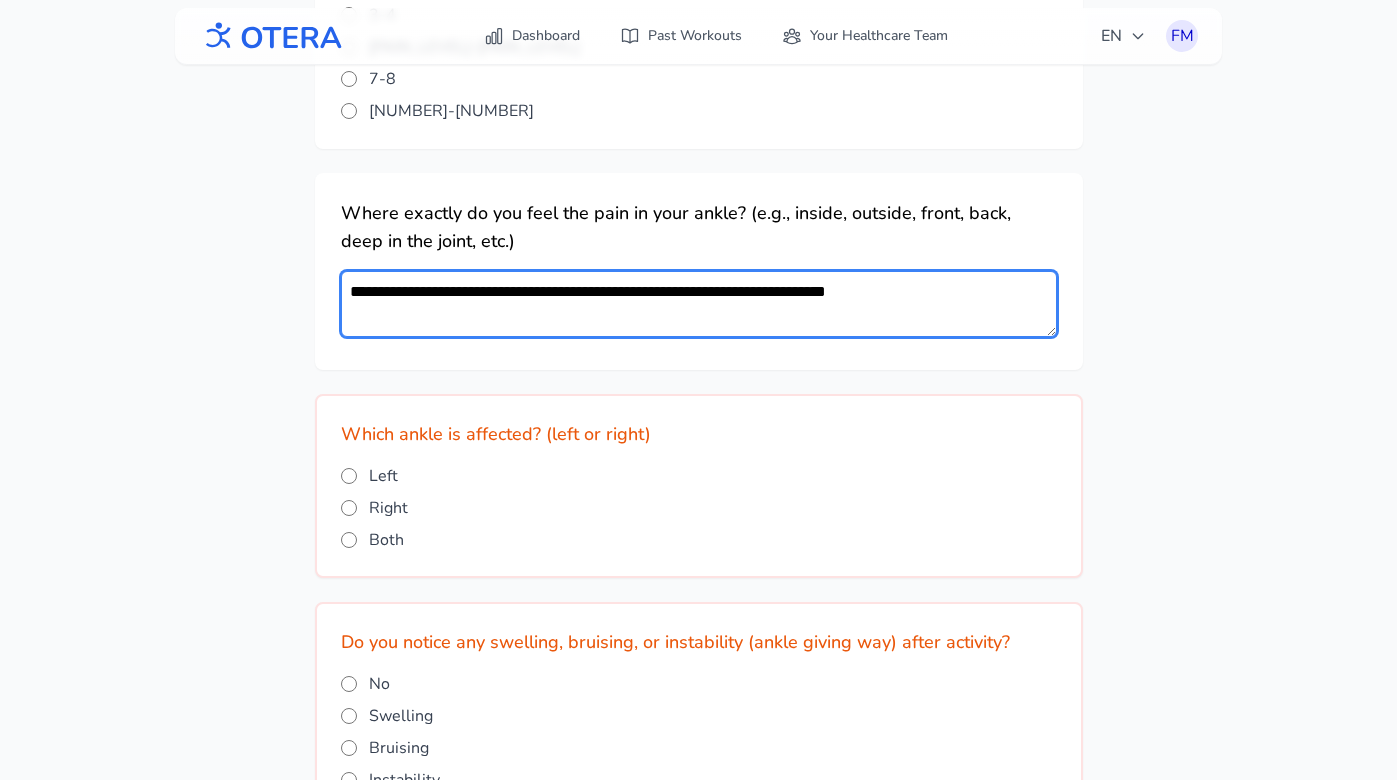 type on "**********" 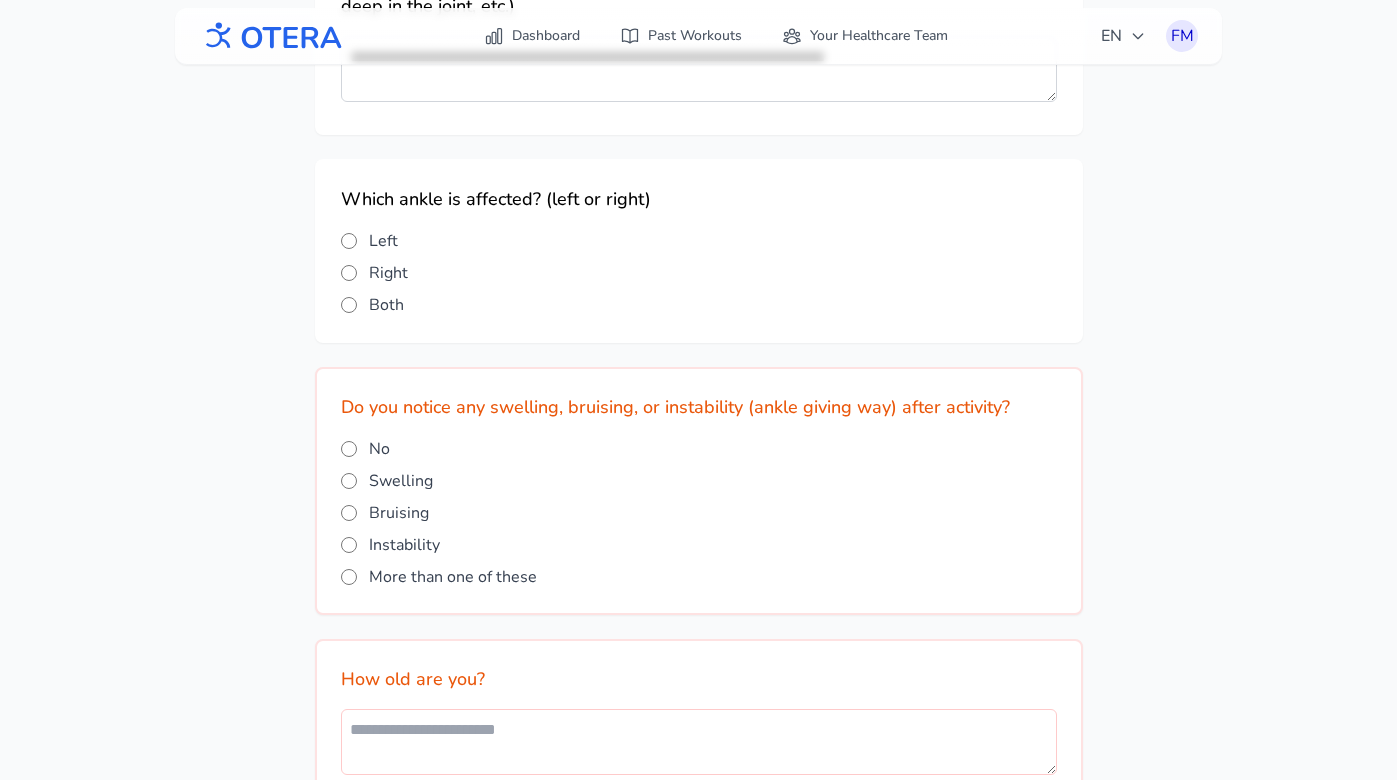 scroll, scrollTop: 860, scrollLeft: 0, axis: vertical 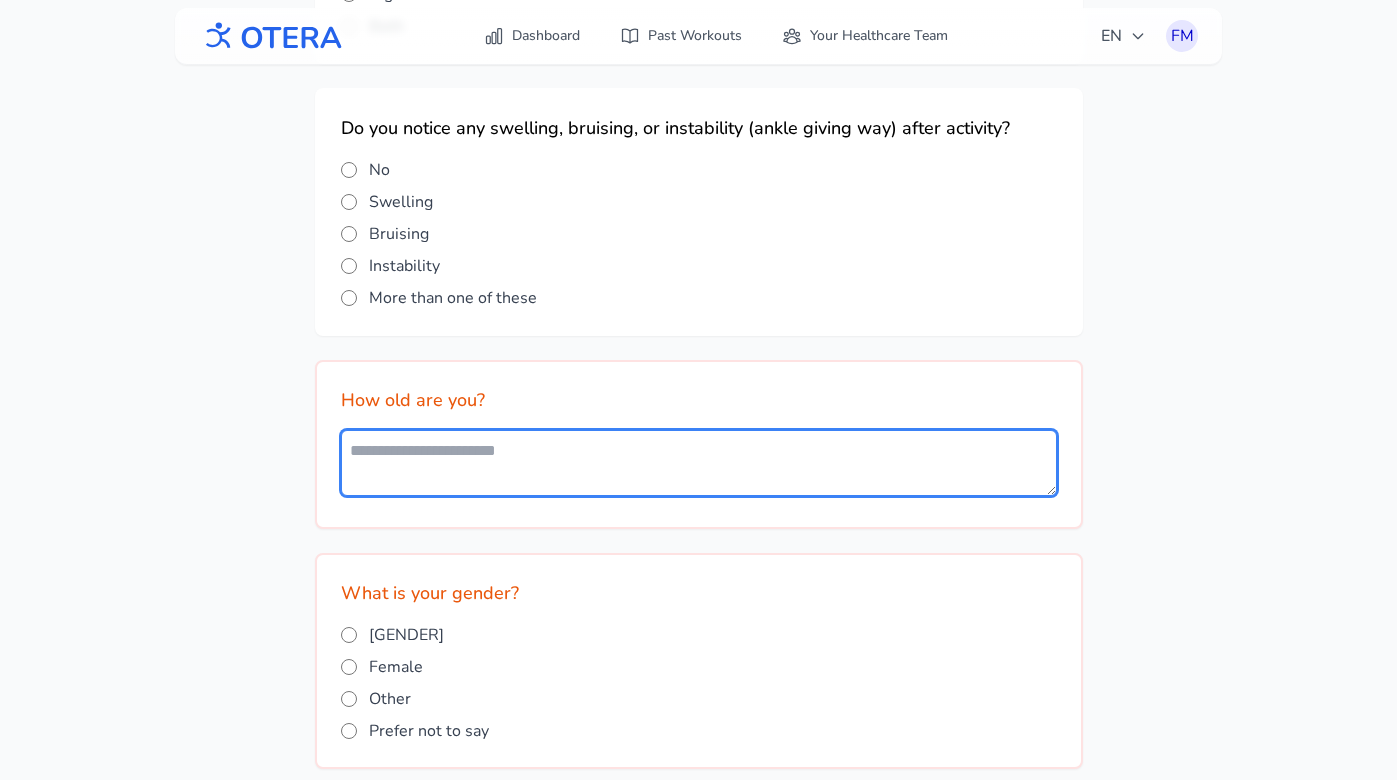 click at bounding box center [699, 463] 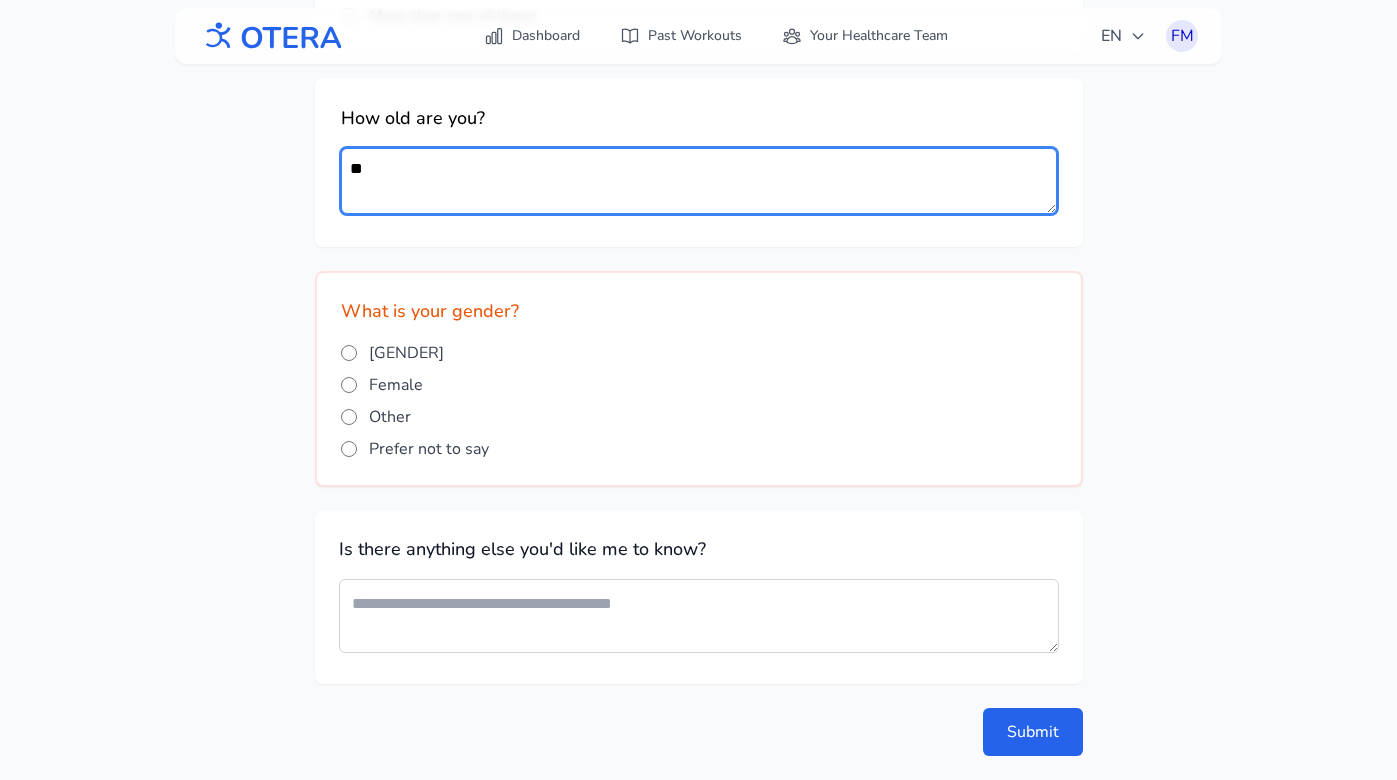 scroll, scrollTop: 1462, scrollLeft: 0, axis: vertical 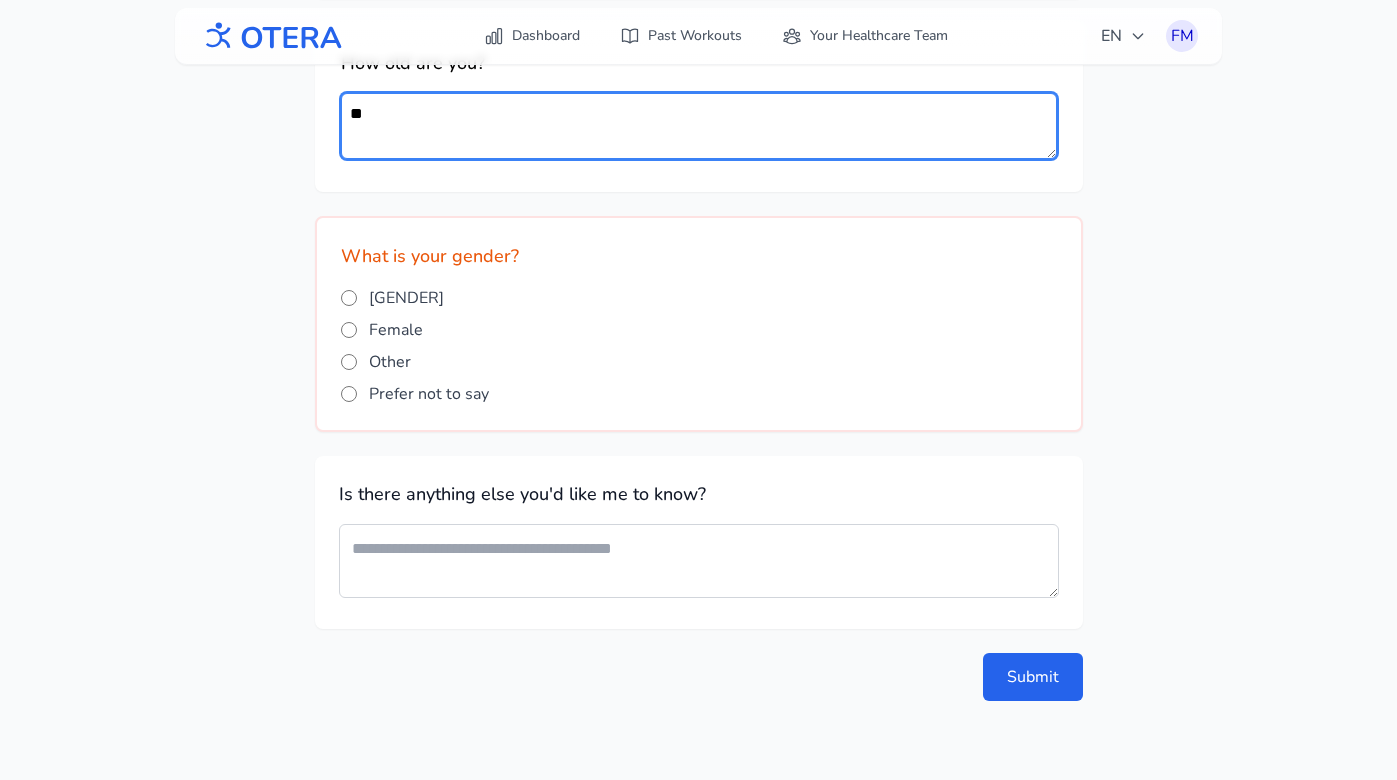 type on "**" 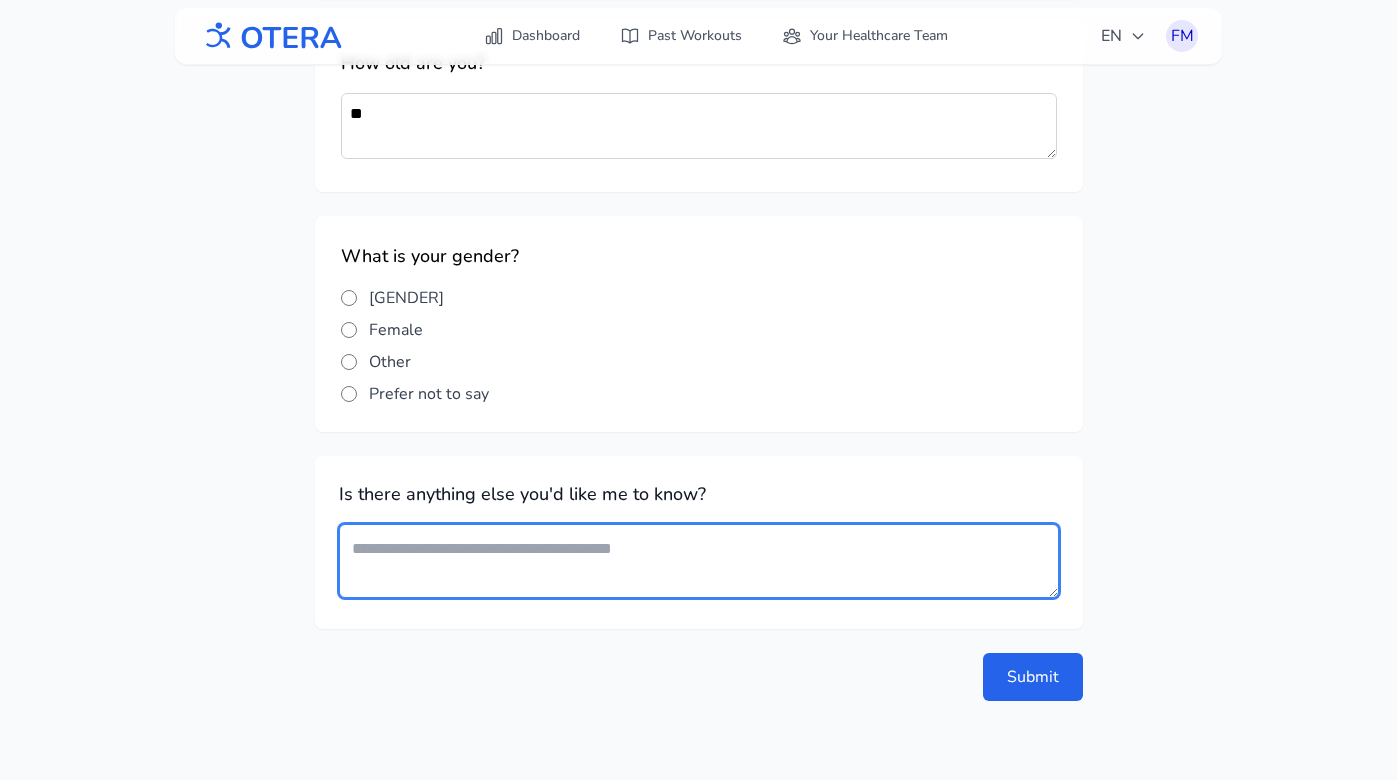 click at bounding box center (699, 561) 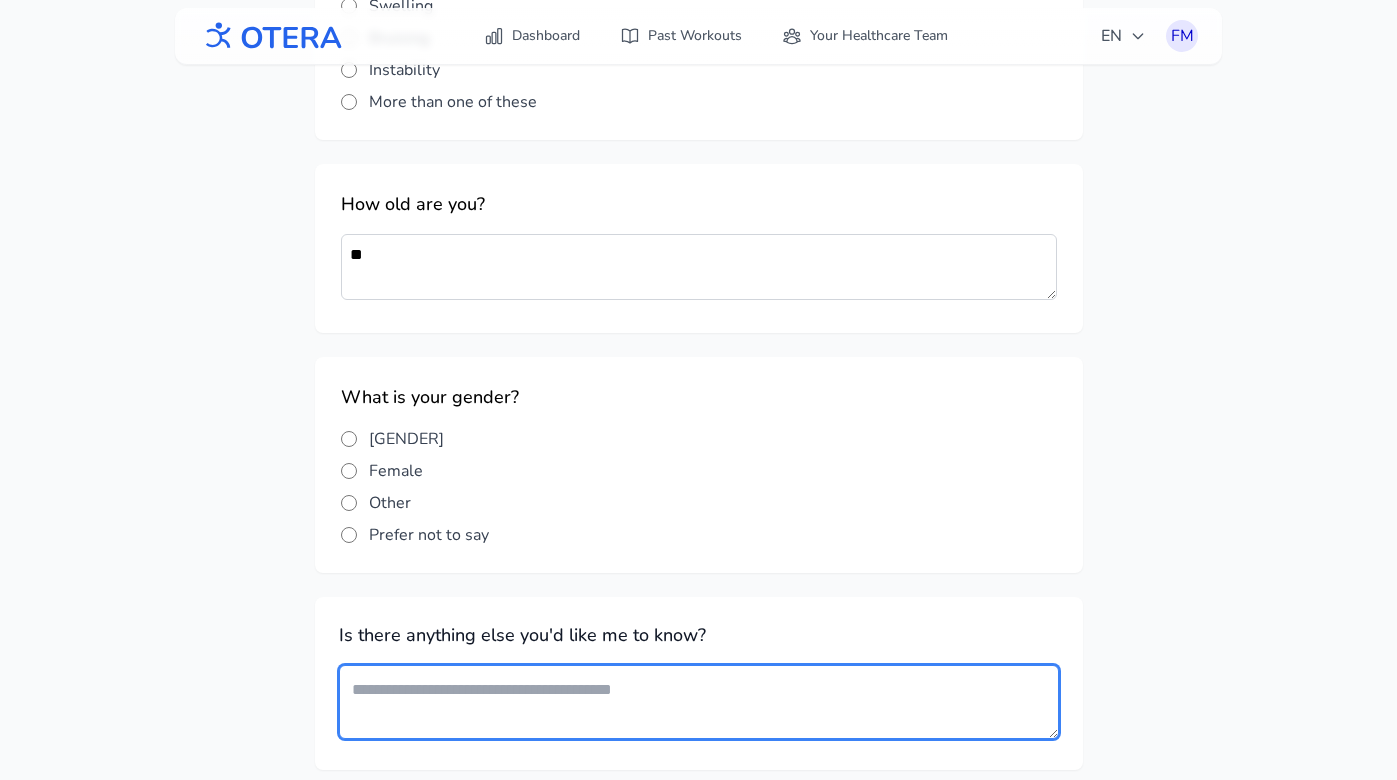 scroll, scrollTop: 1463, scrollLeft: 0, axis: vertical 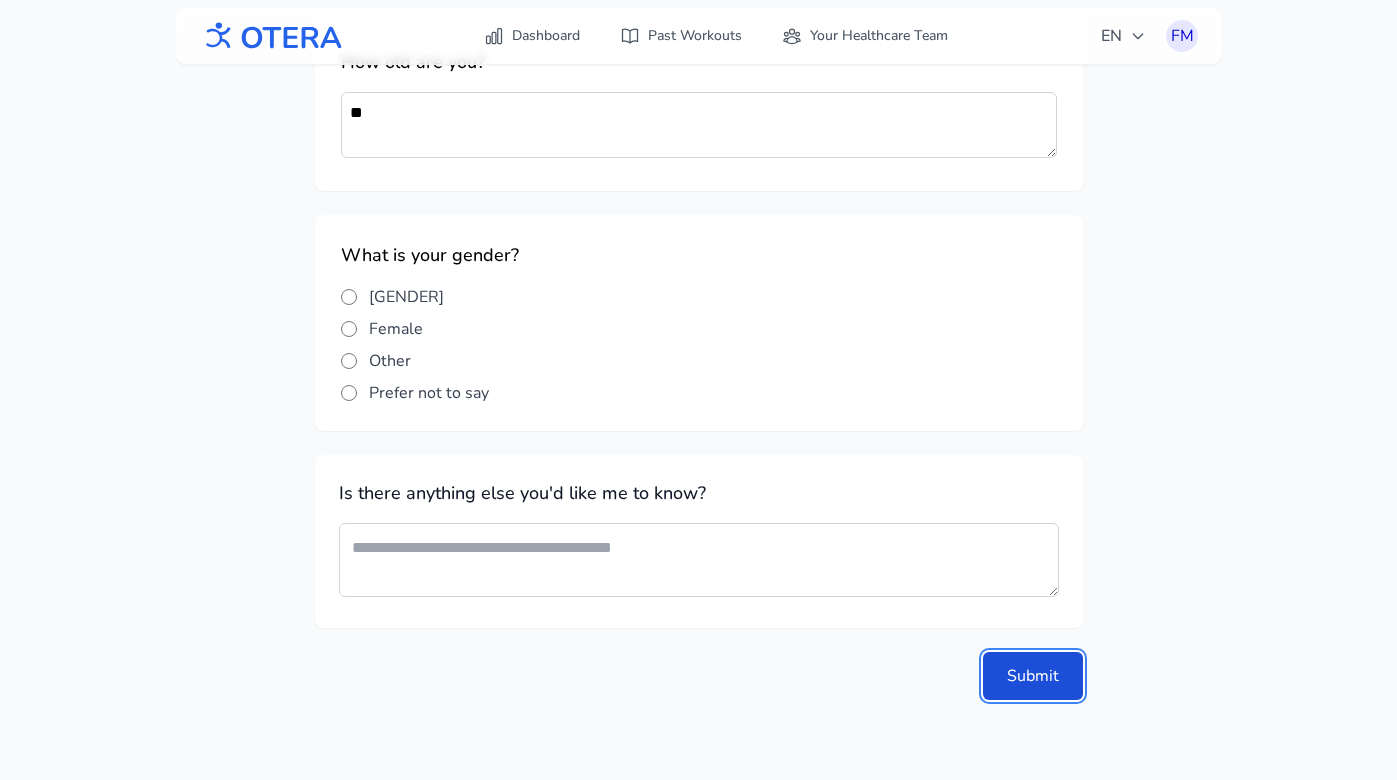 click on "Submit" at bounding box center (1033, 676) 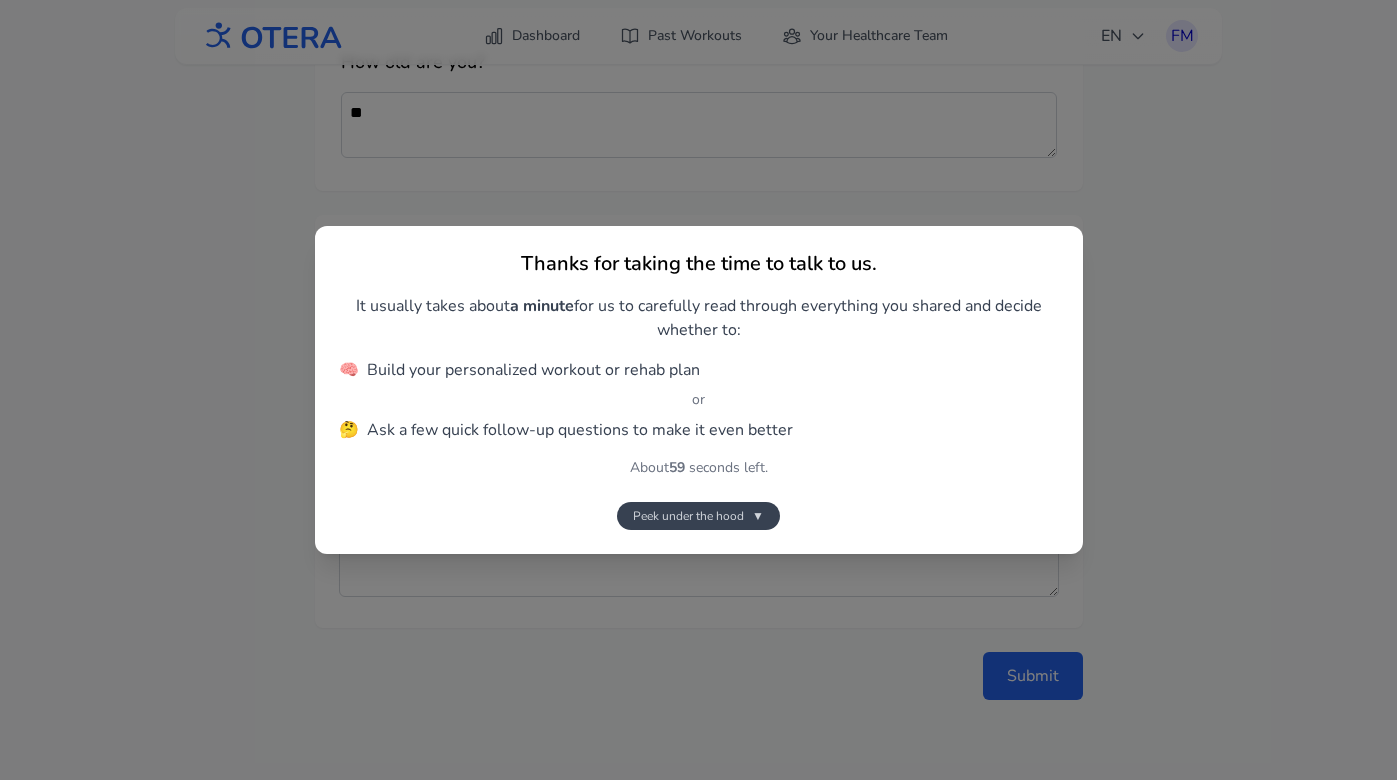 click on "Peek under the hood" at bounding box center [688, 516] 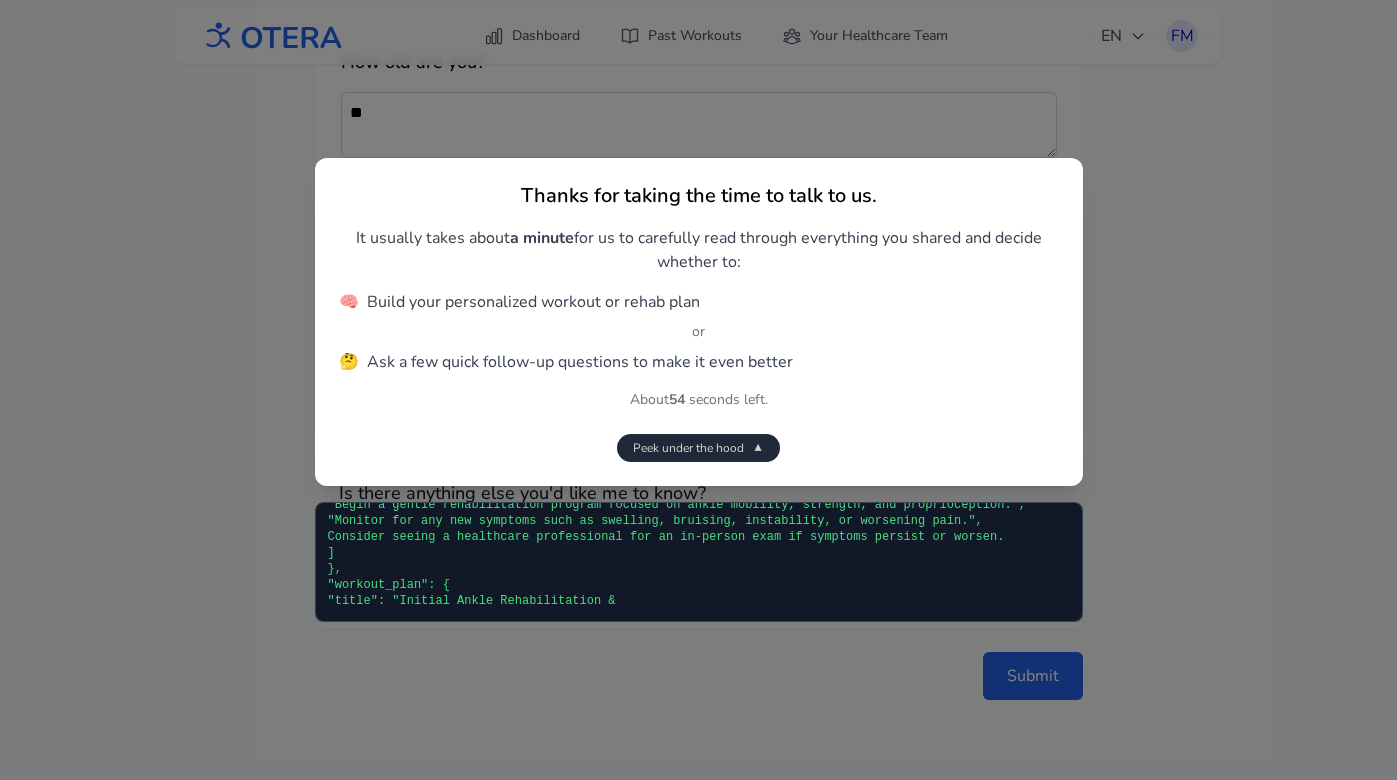 scroll, scrollTop: 279, scrollLeft: 0, axis: vertical 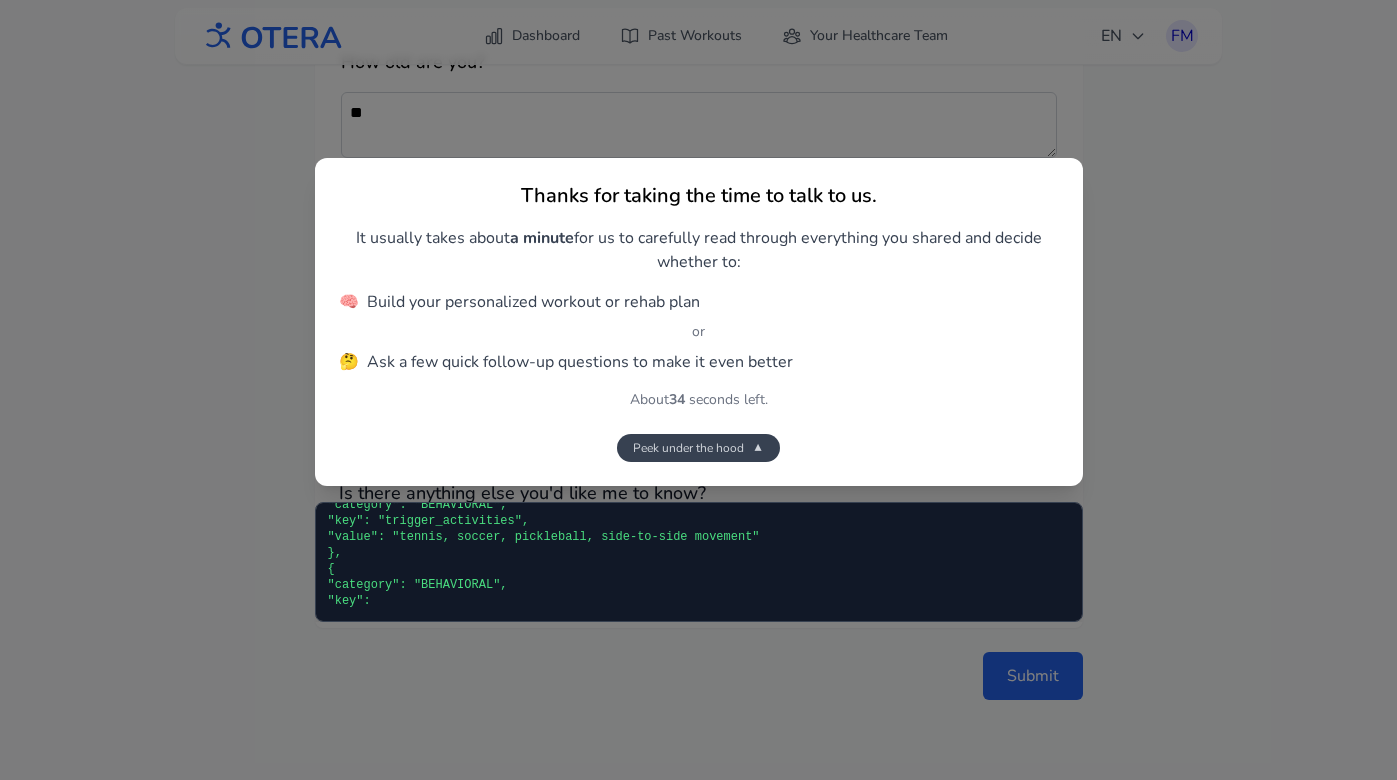 click on "Peek under the hood" at bounding box center [688, 448] 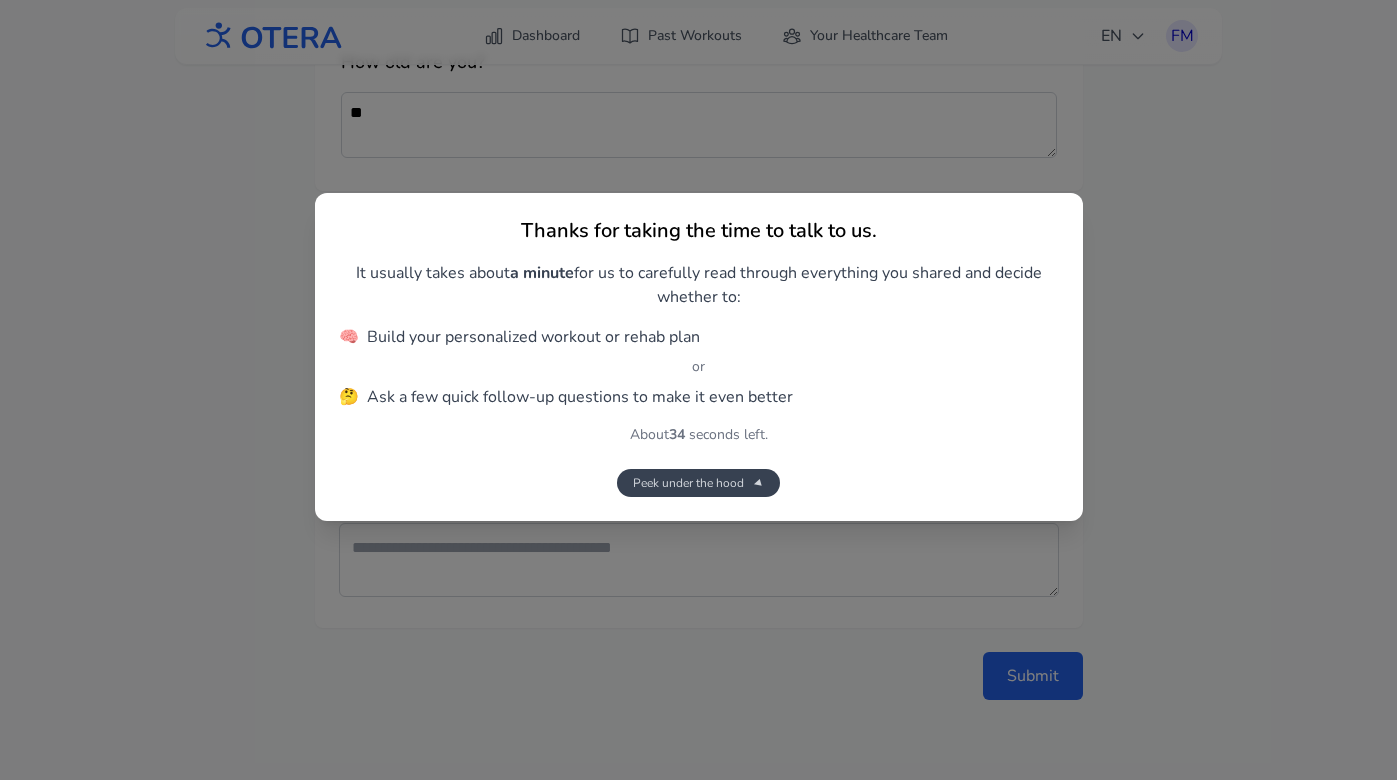 scroll, scrollTop: 4311, scrollLeft: 0, axis: vertical 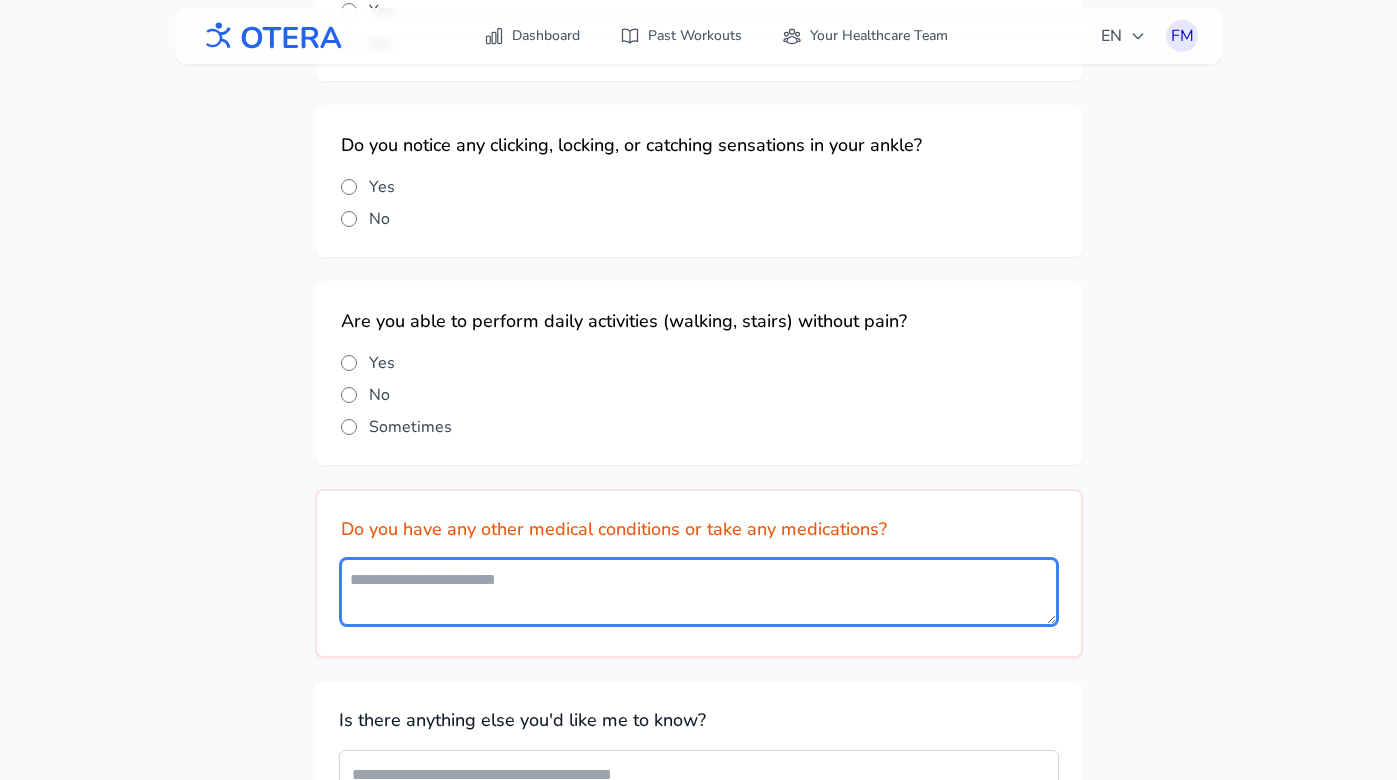 click at bounding box center [699, 592] 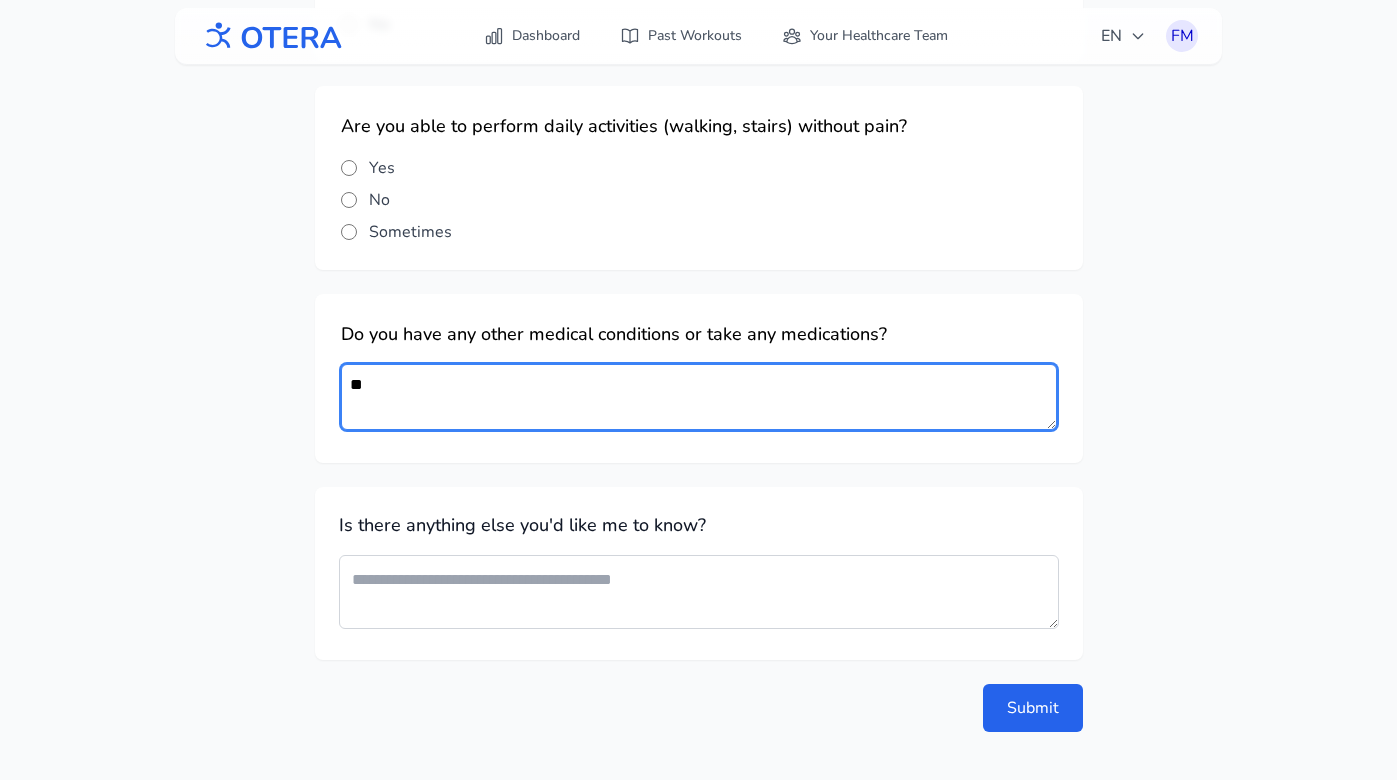 scroll, scrollTop: 702, scrollLeft: 0, axis: vertical 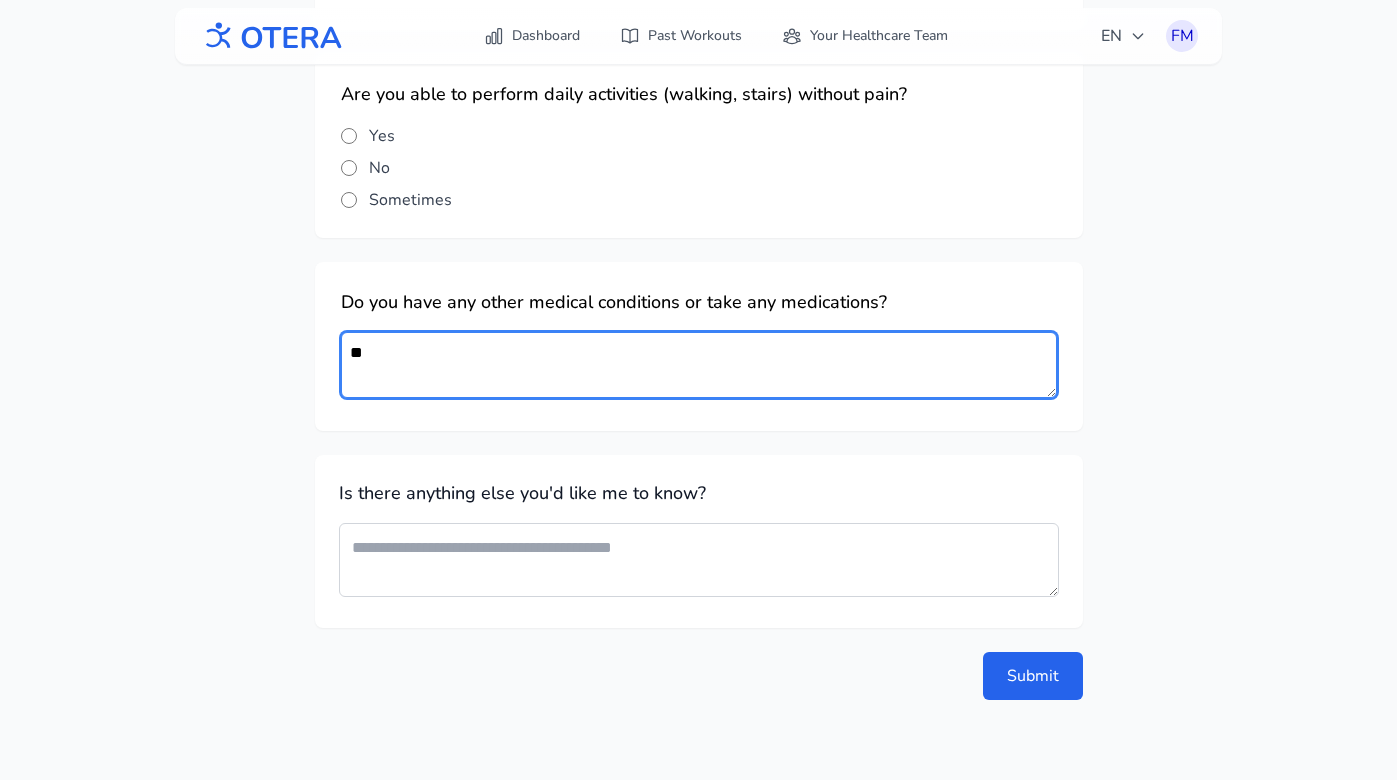 type on "**" 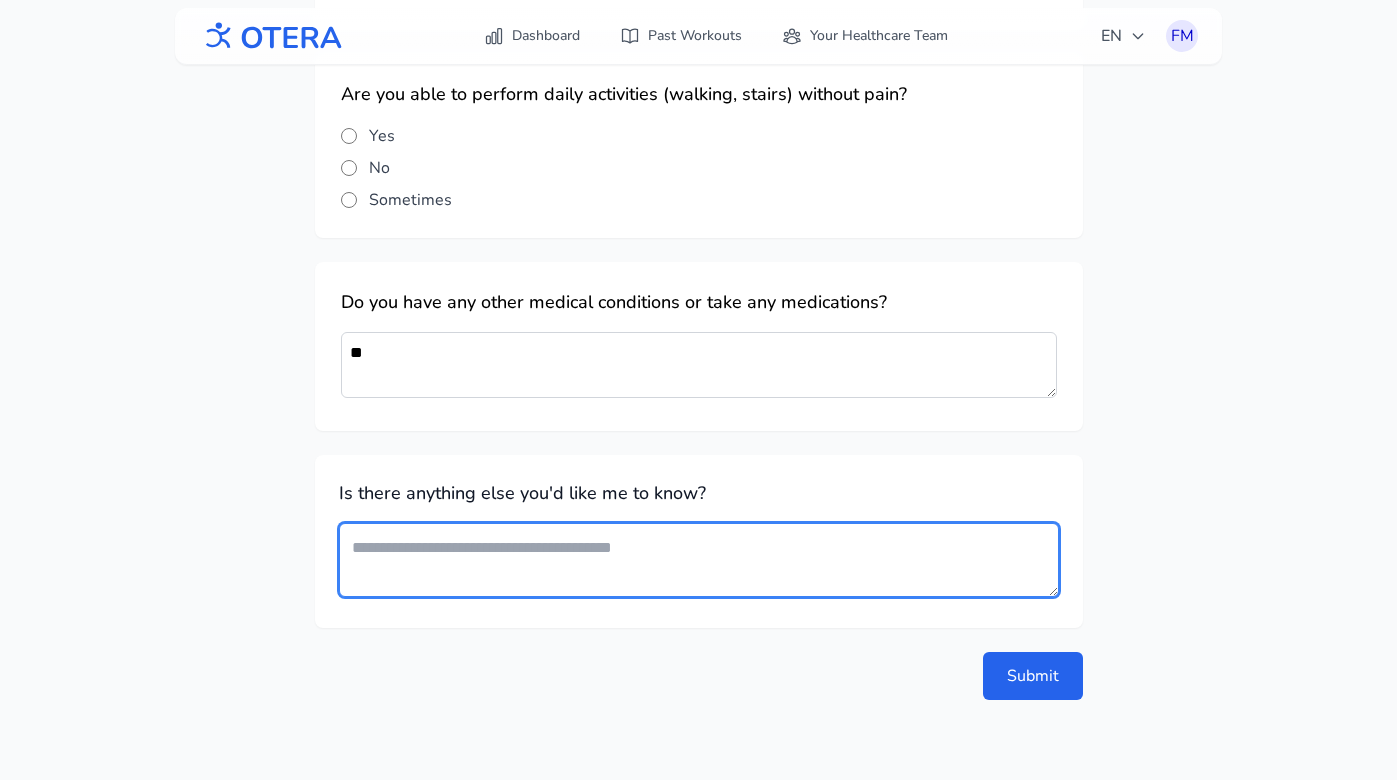 click at bounding box center [699, 560] 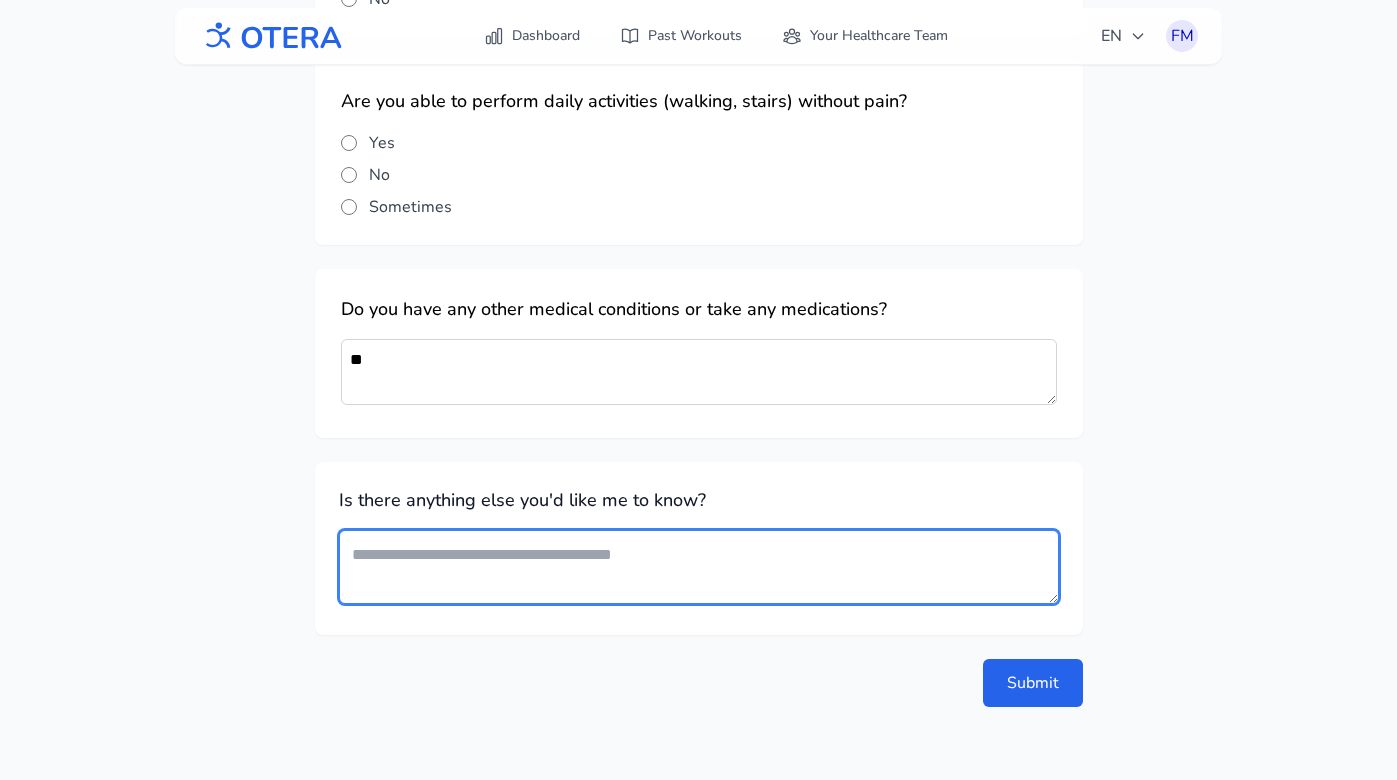 scroll, scrollTop: 702, scrollLeft: 0, axis: vertical 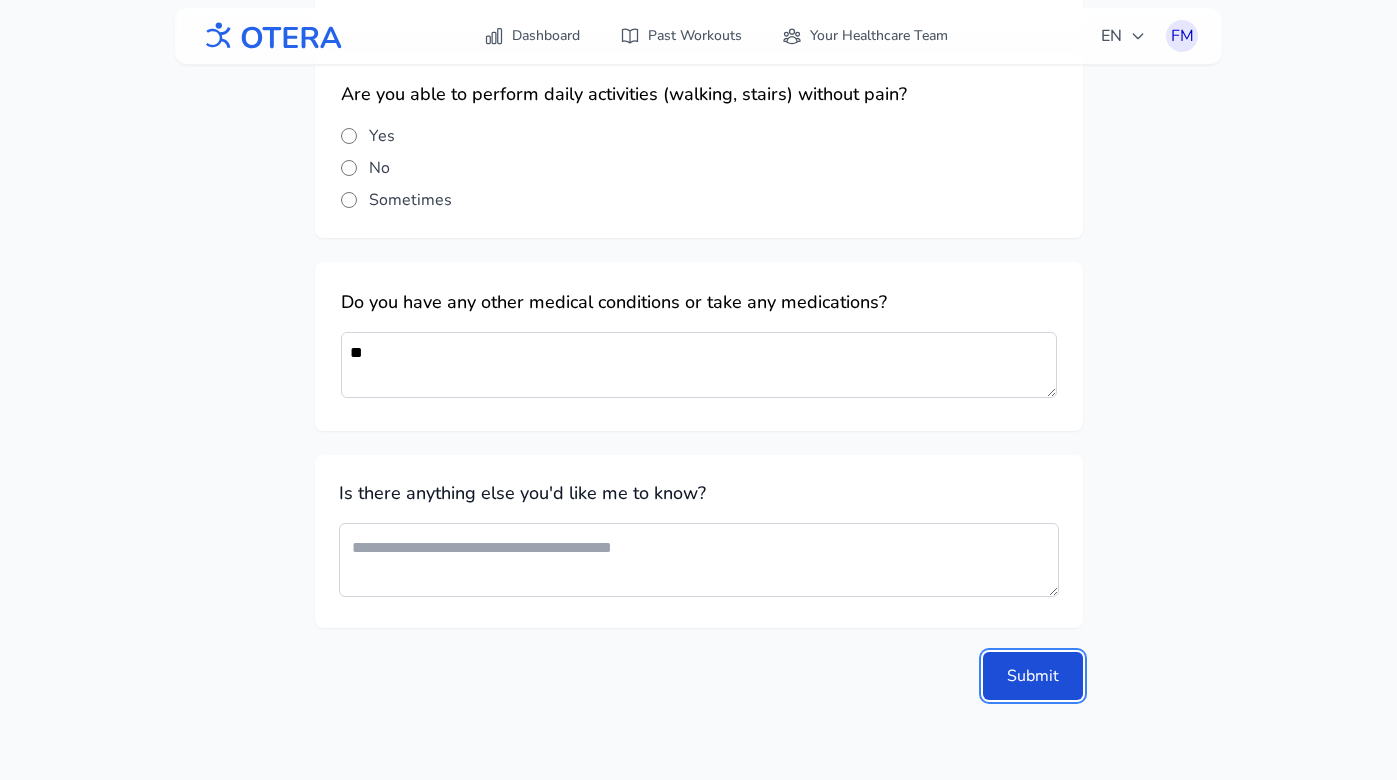 click on "Submit" at bounding box center (1033, 676) 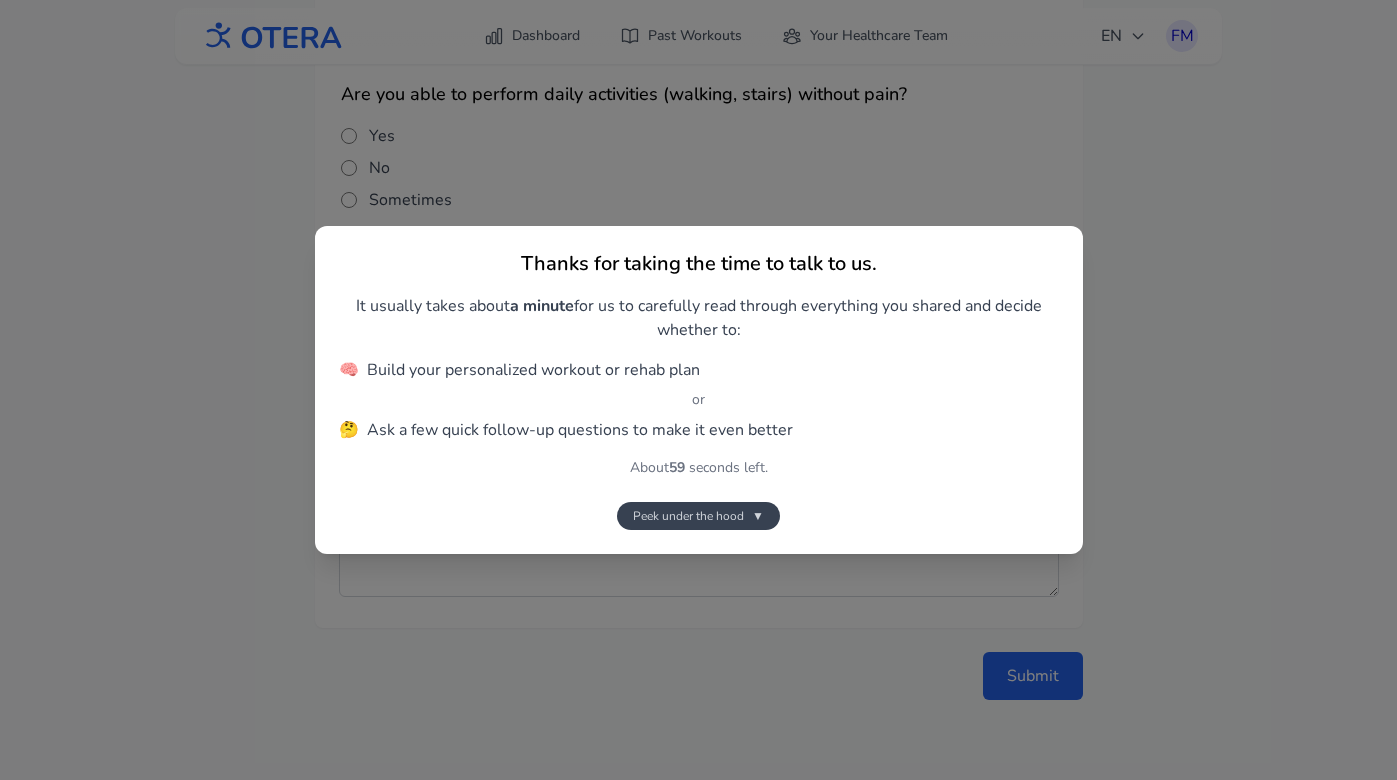 click on "Peek under the hood ▼" at bounding box center (698, 516) 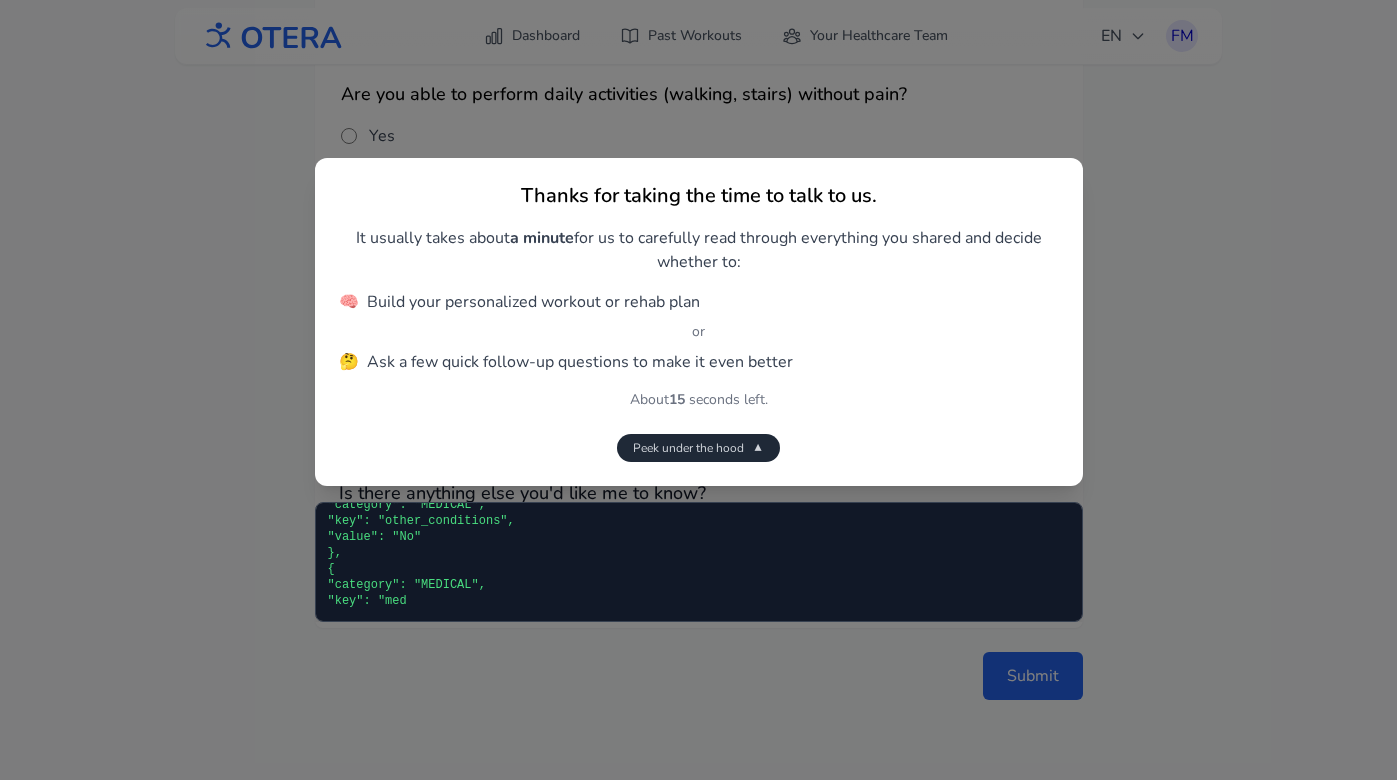scroll, scrollTop: 5159, scrollLeft: 0, axis: vertical 